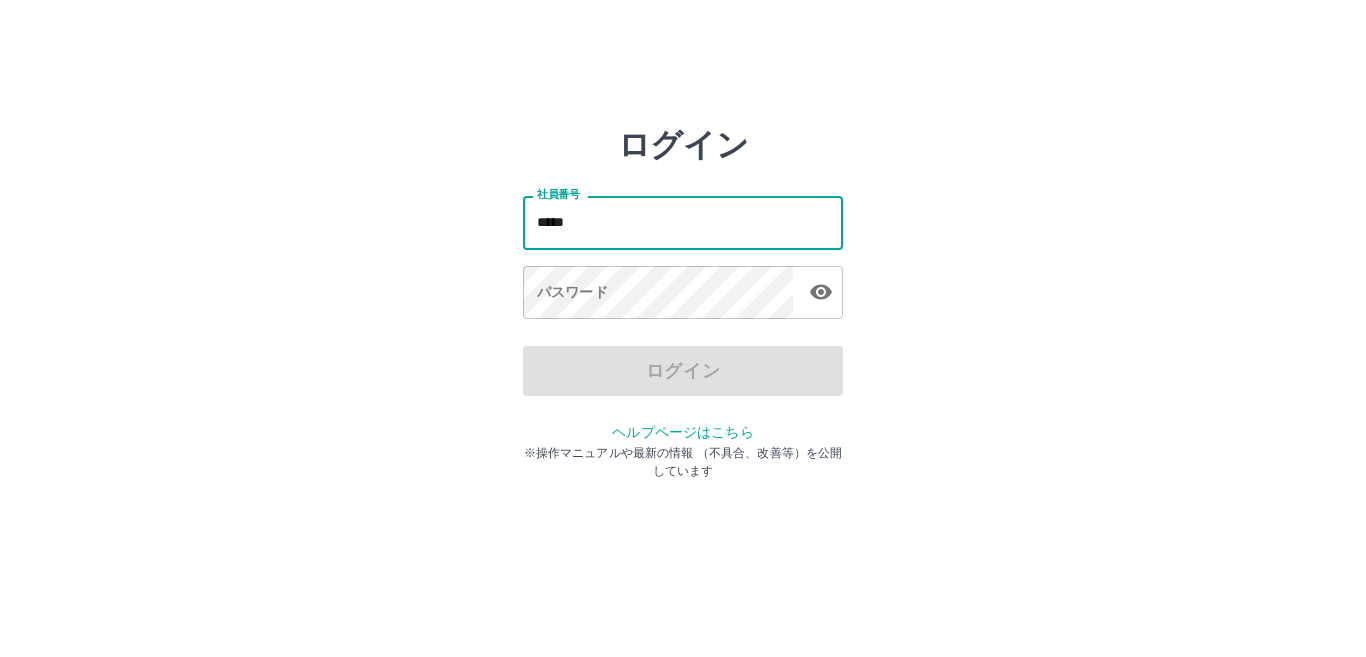 scroll, scrollTop: 0, scrollLeft: 0, axis: both 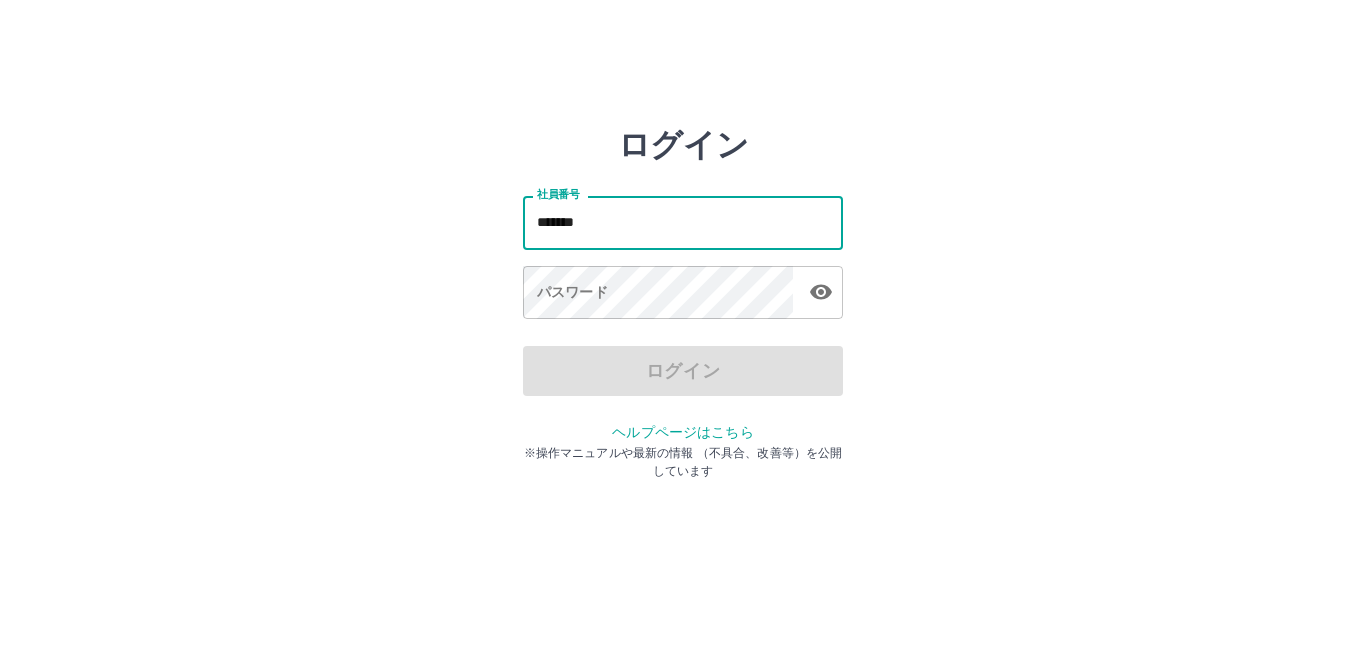 type on "*******" 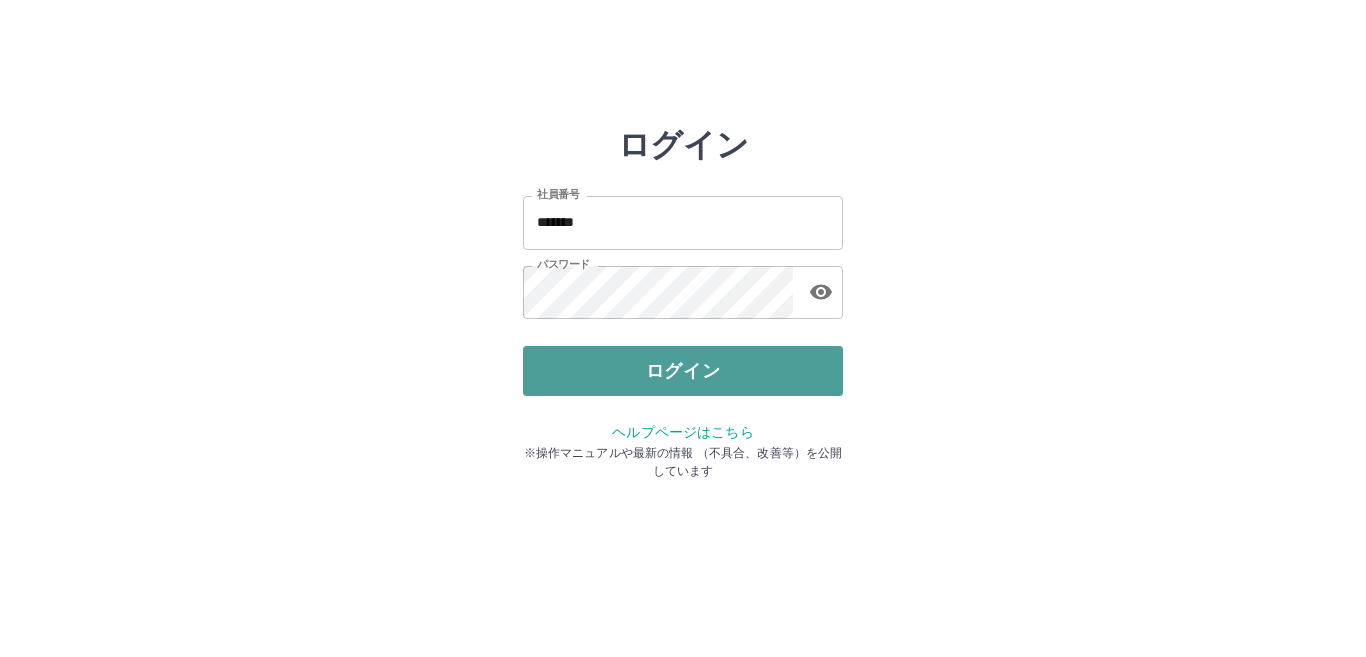 click on "ログイン" at bounding box center (683, 371) 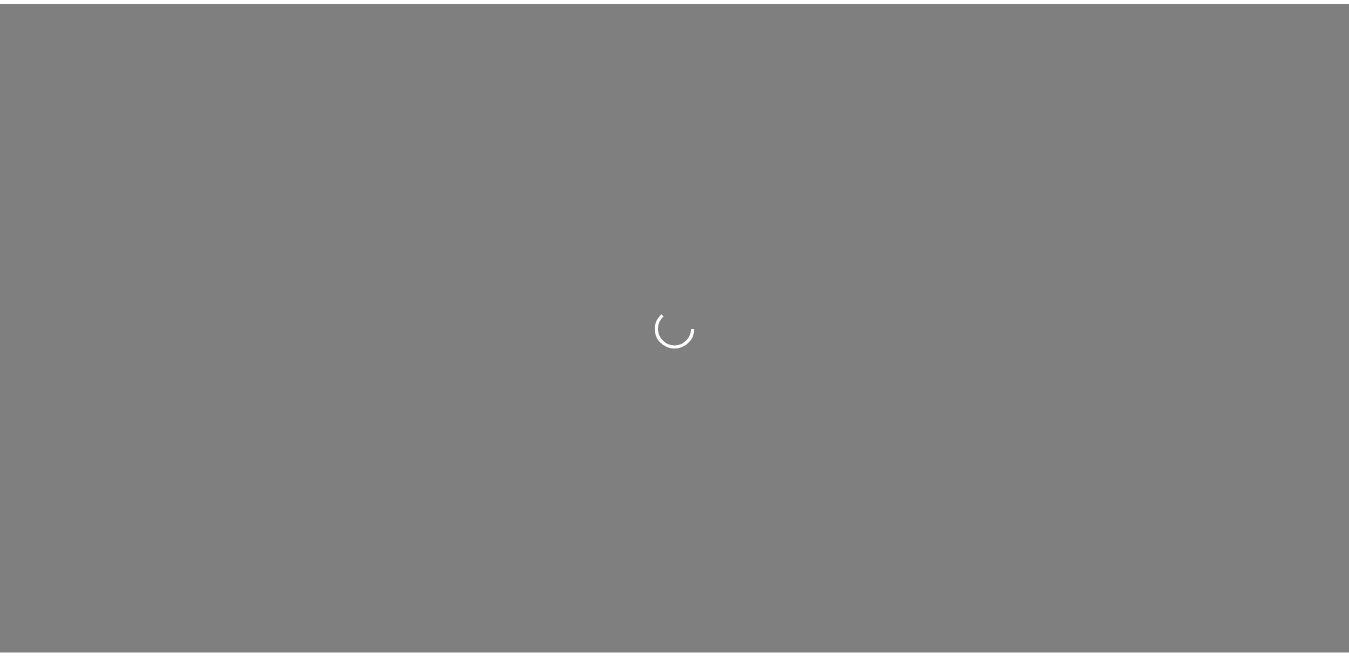 scroll, scrollTop: 0, scrollLeft: 0, axis: both 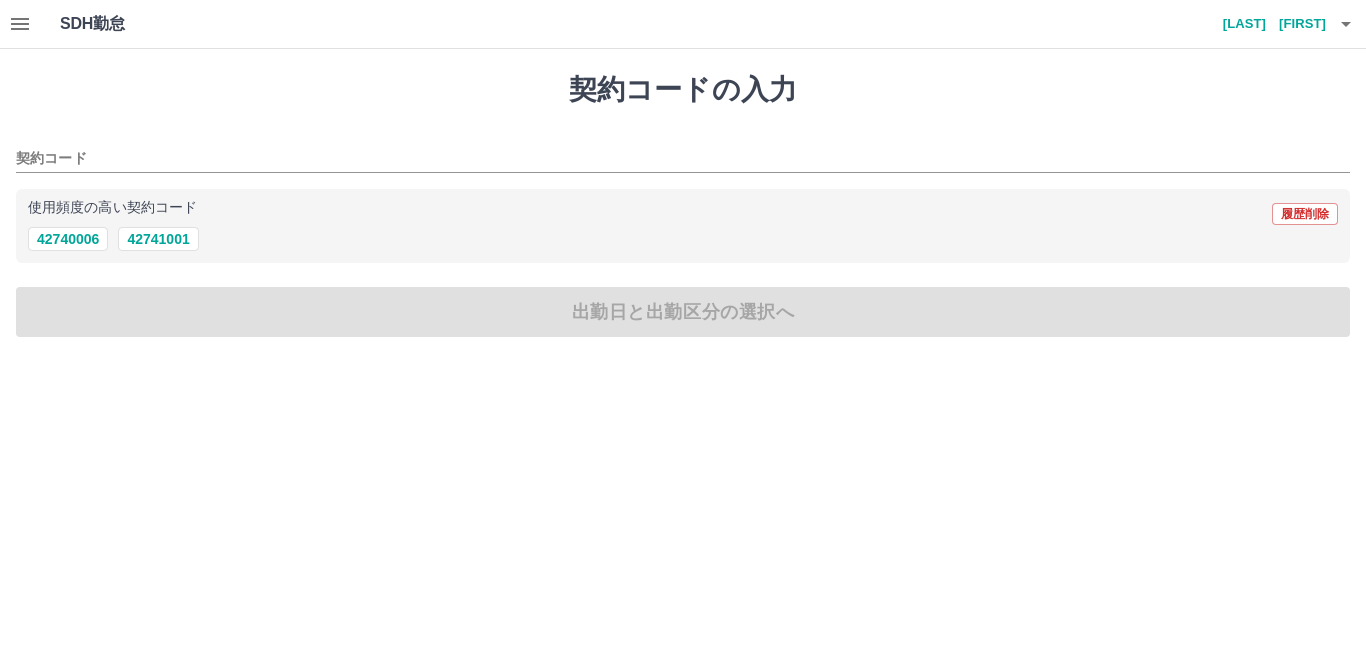 click on "SDH勤怠 [LAST]　[FIRST]" at bounding box center [683, 24] 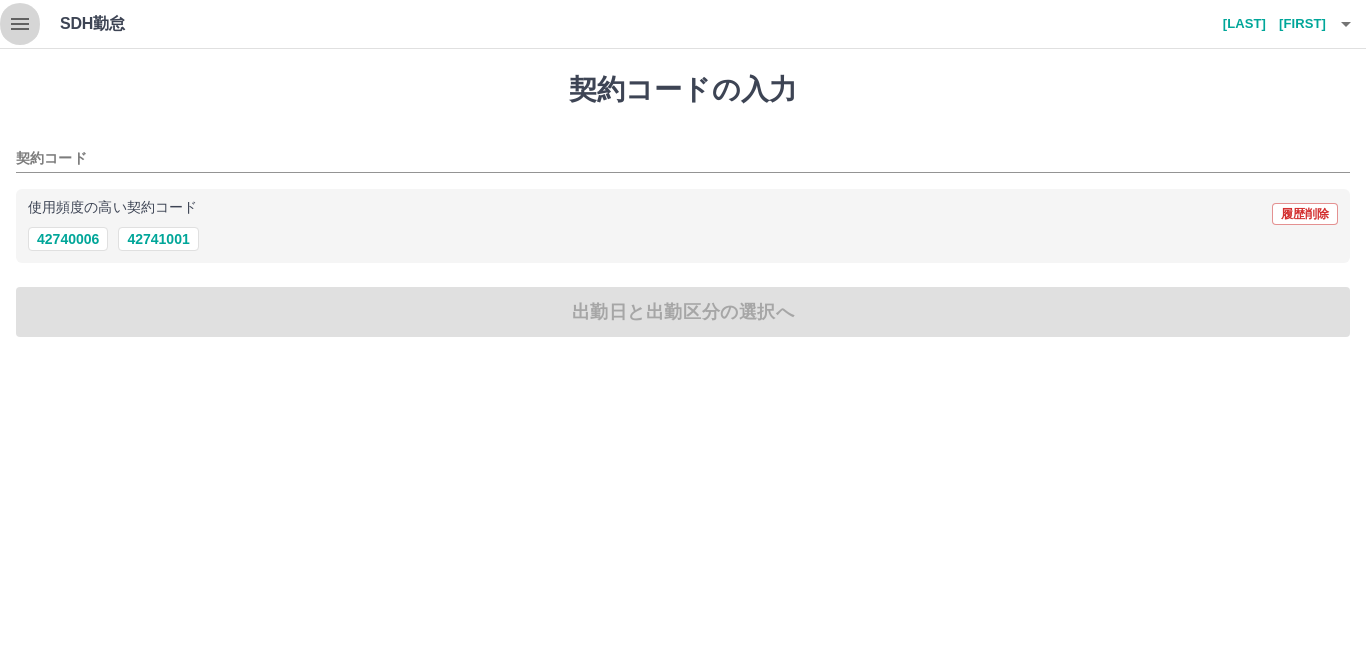 click 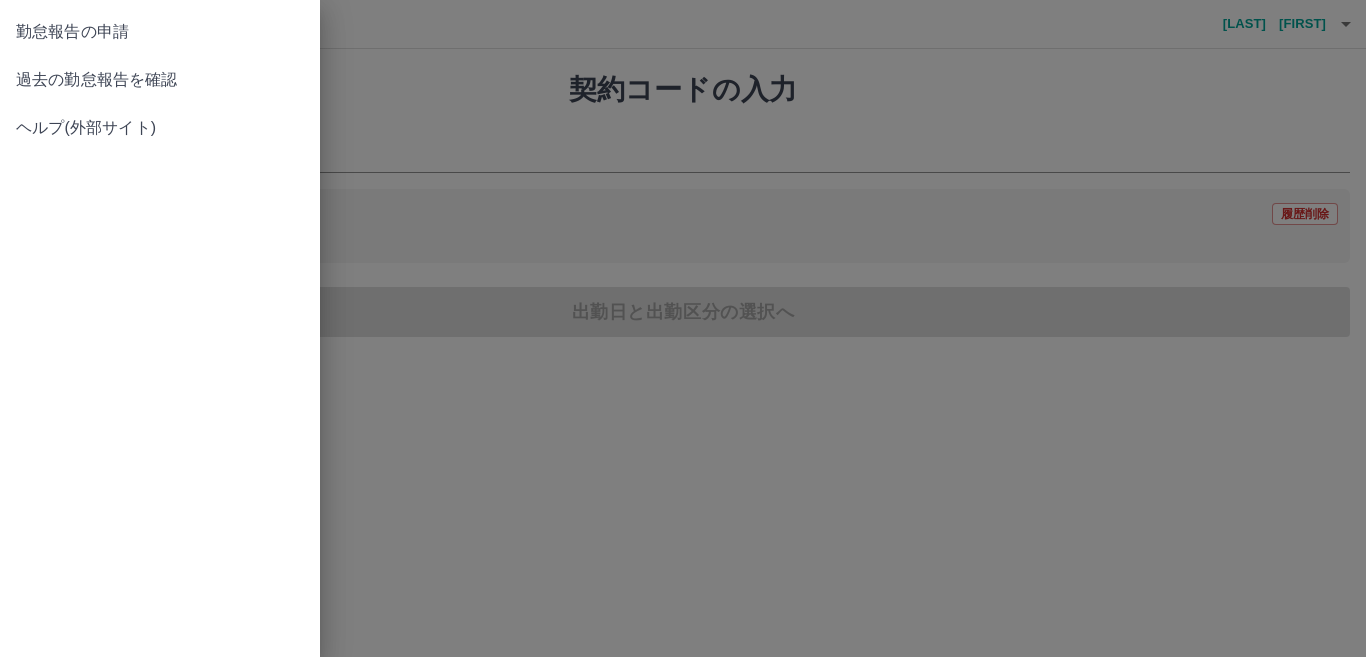 click on "過去の勤怠報告を確認" at bounding box center [160, 80] 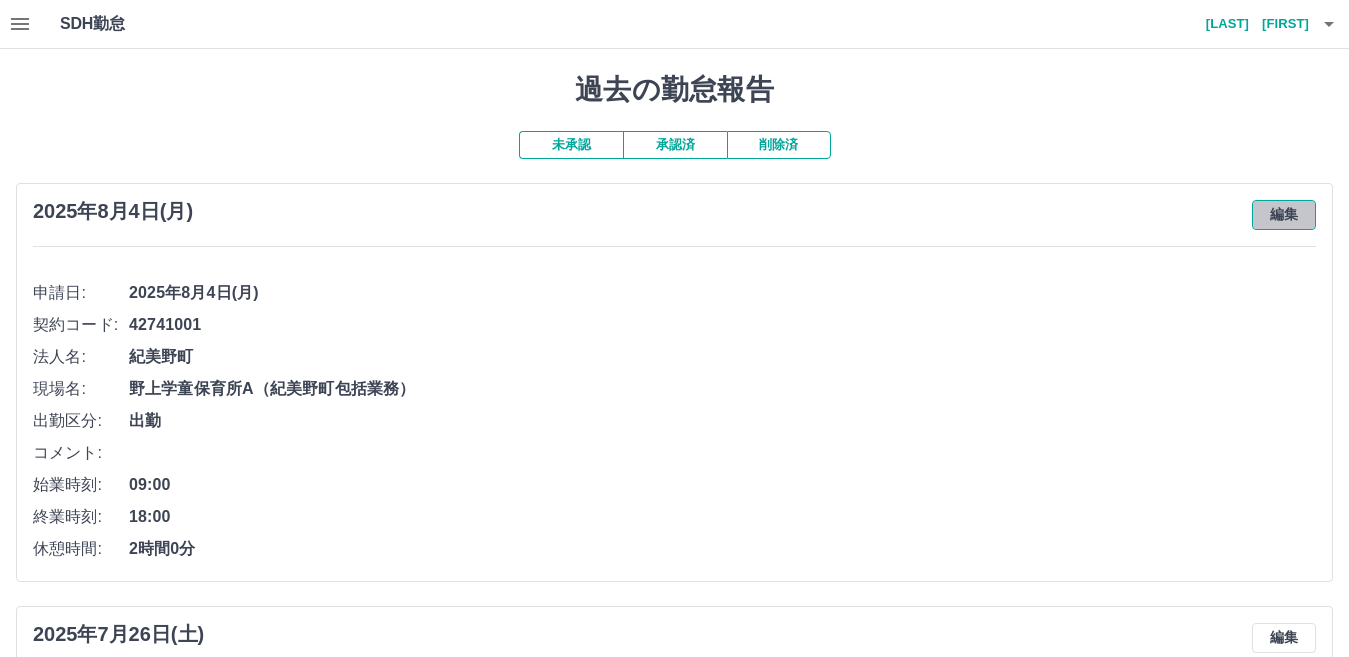 drag, startPoint x: 1311, startPoint y: 212, endPoint x: 1292, endPoint y: 250, distance: 42.48529 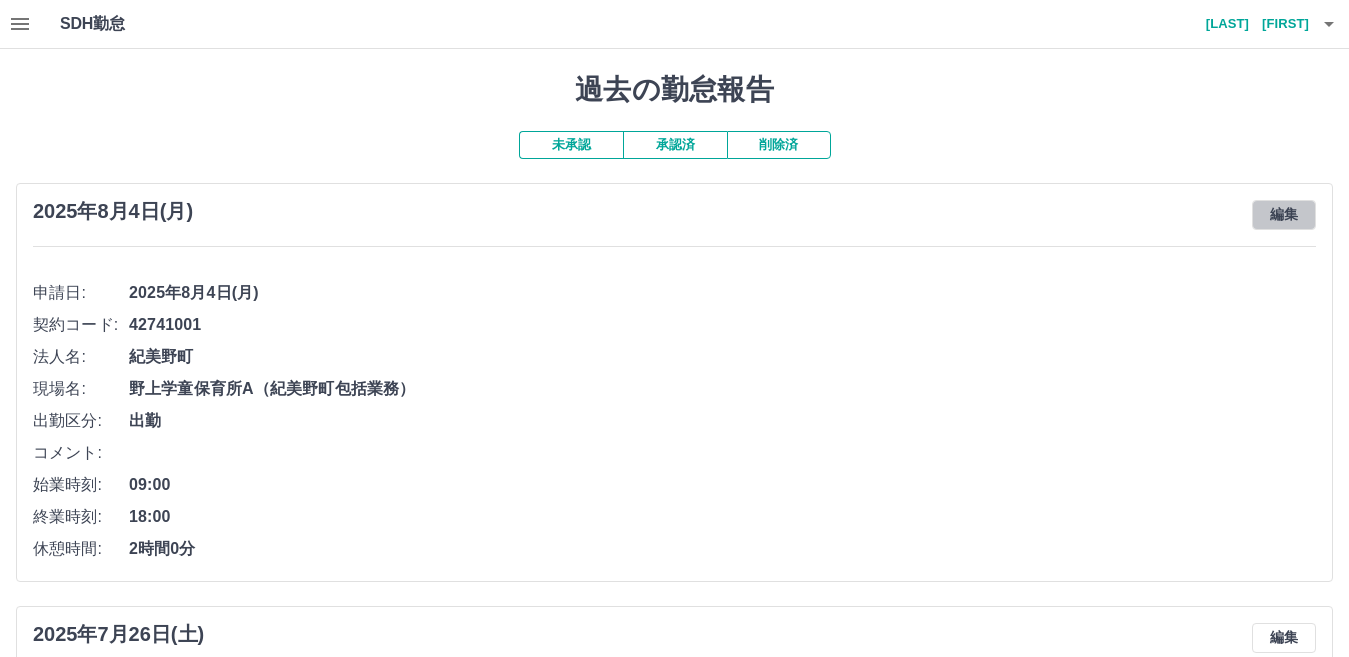 click on "編集" at bounding box center [1284, 215] 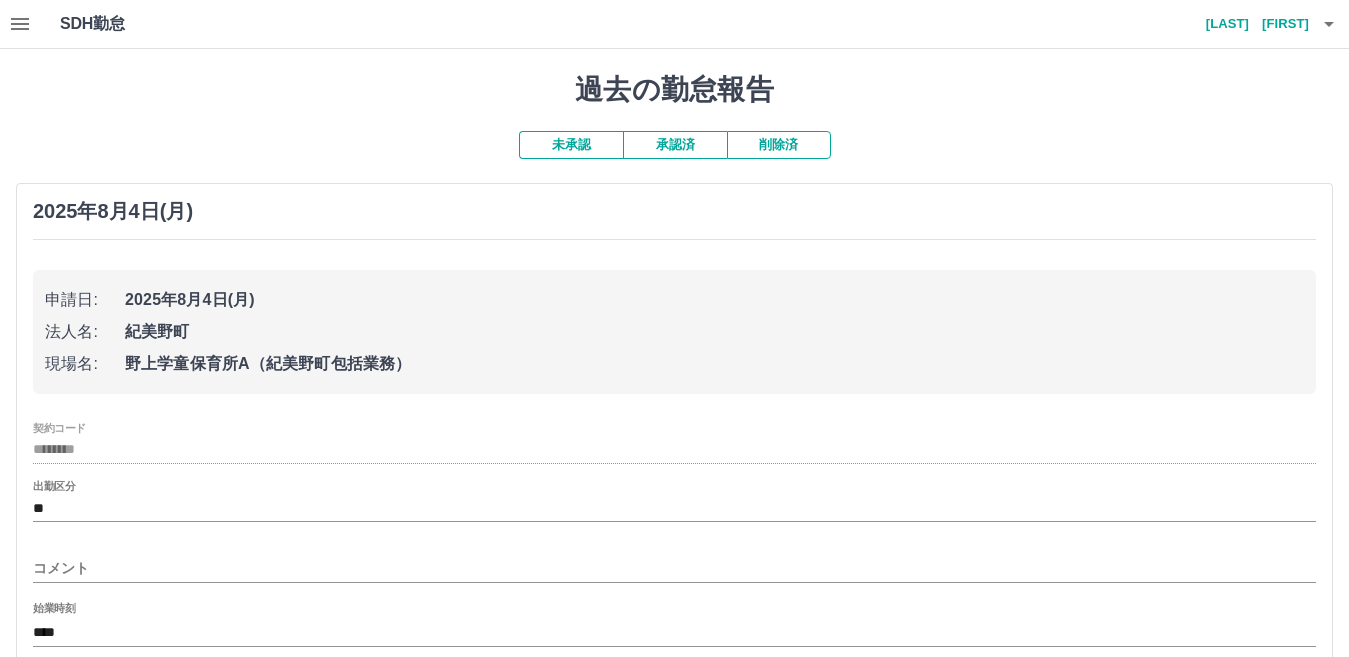 click on "コメント" at bounding box center [674, 568] 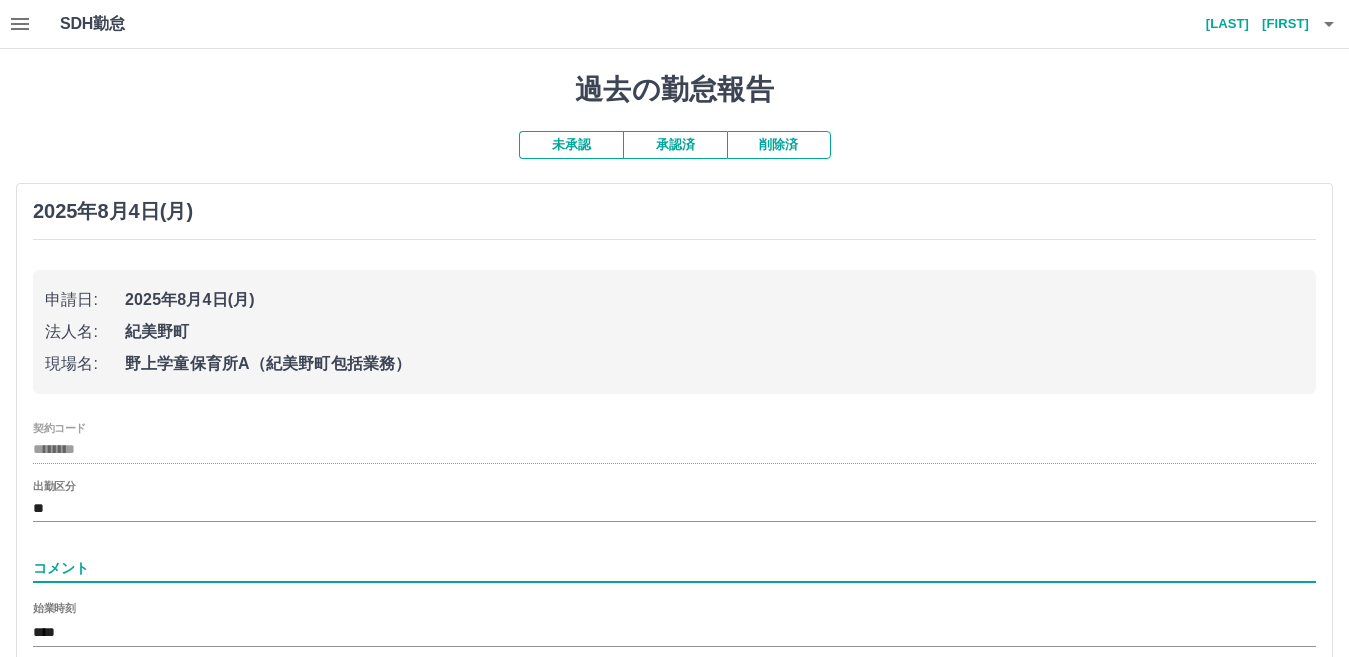 type on "****" 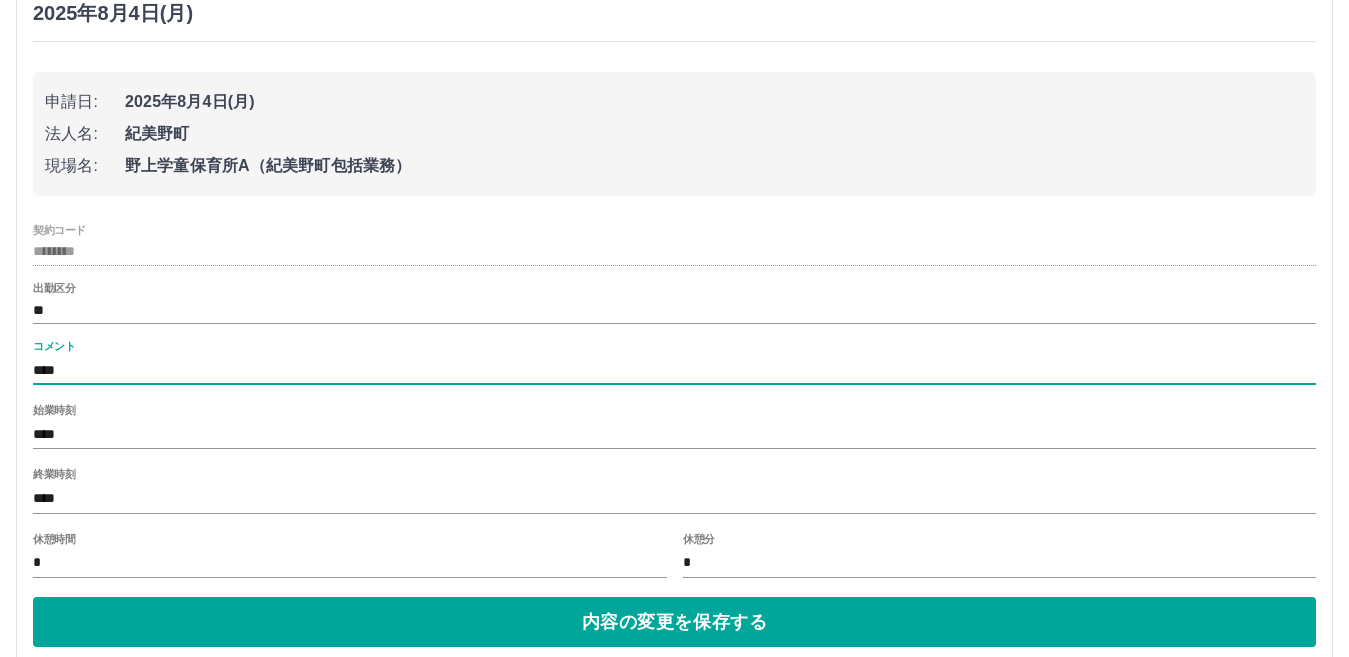 scroll, scrollTop: 200, scrollLeft: 0, axis: vertical 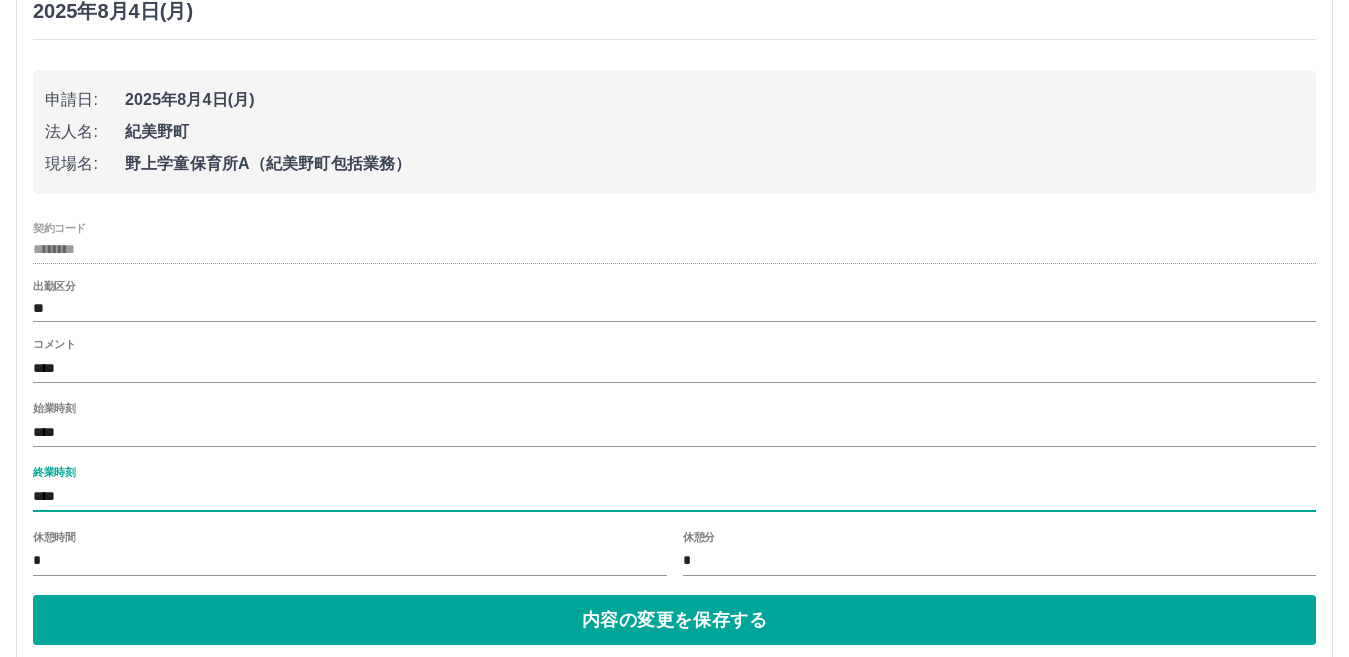 click on "****" at bounding box center [674, 496] 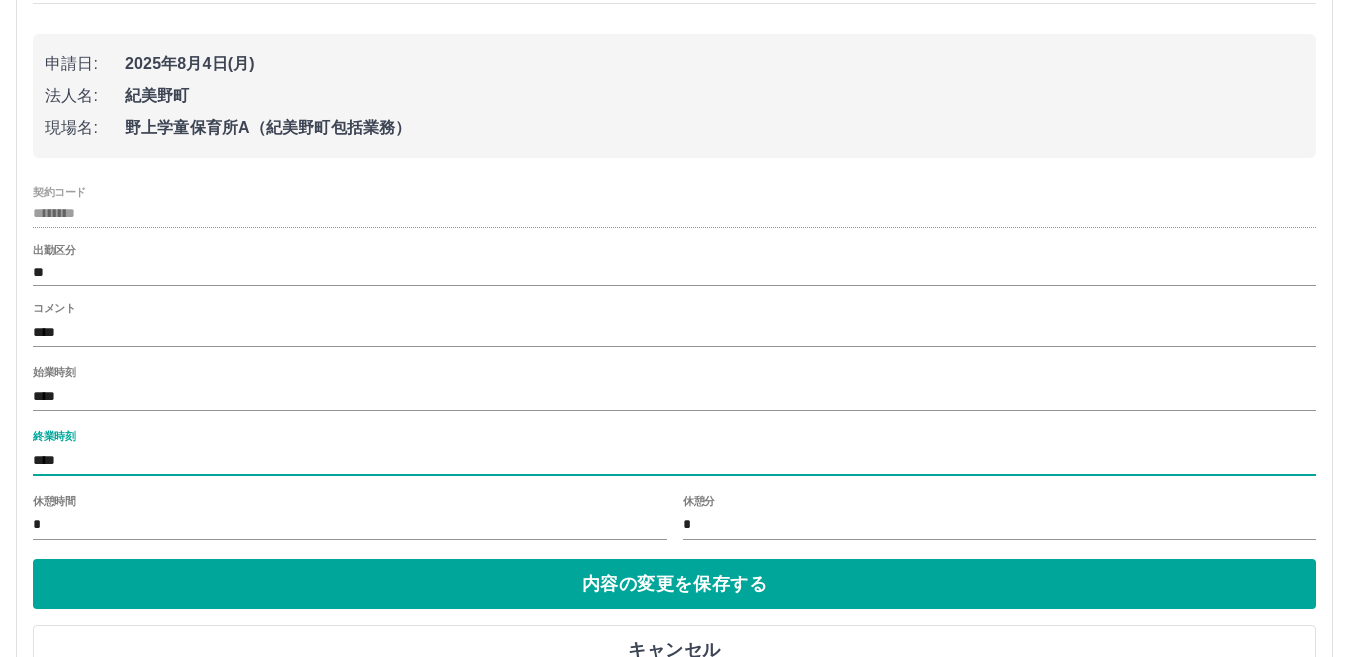 scroll, scrollTop: 200, scrollLeft: 0, axis: vertical 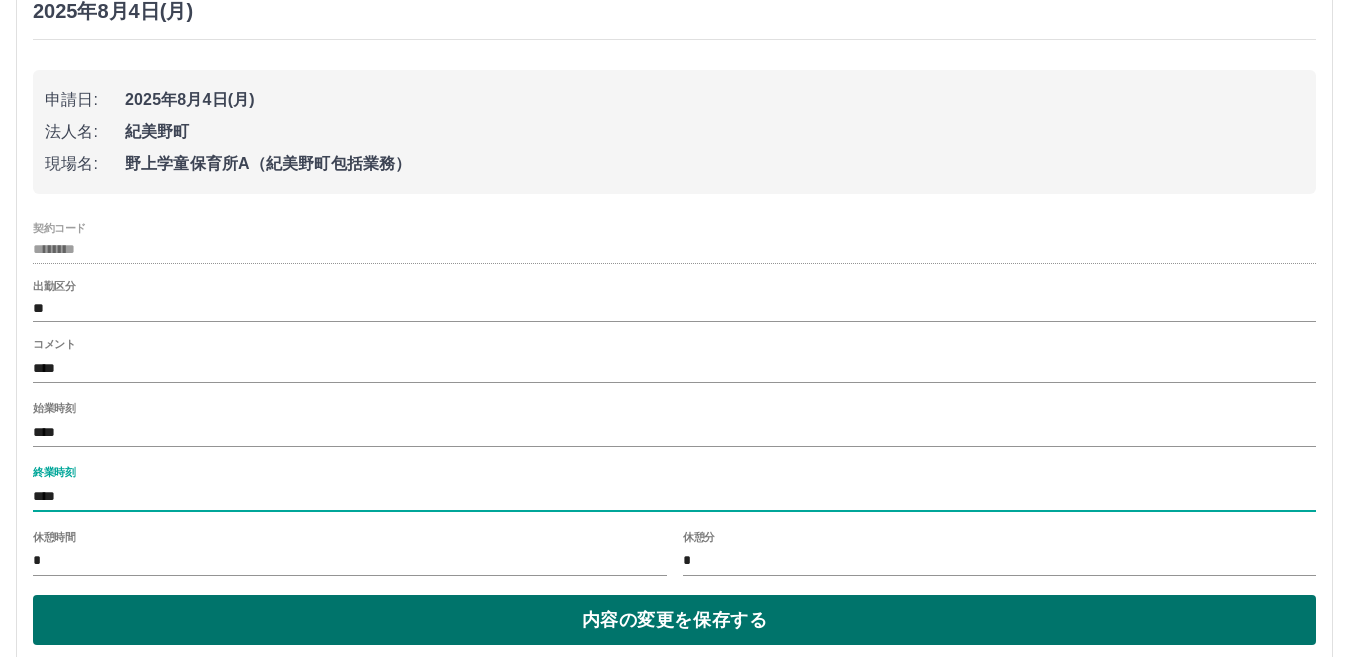 type on "****" 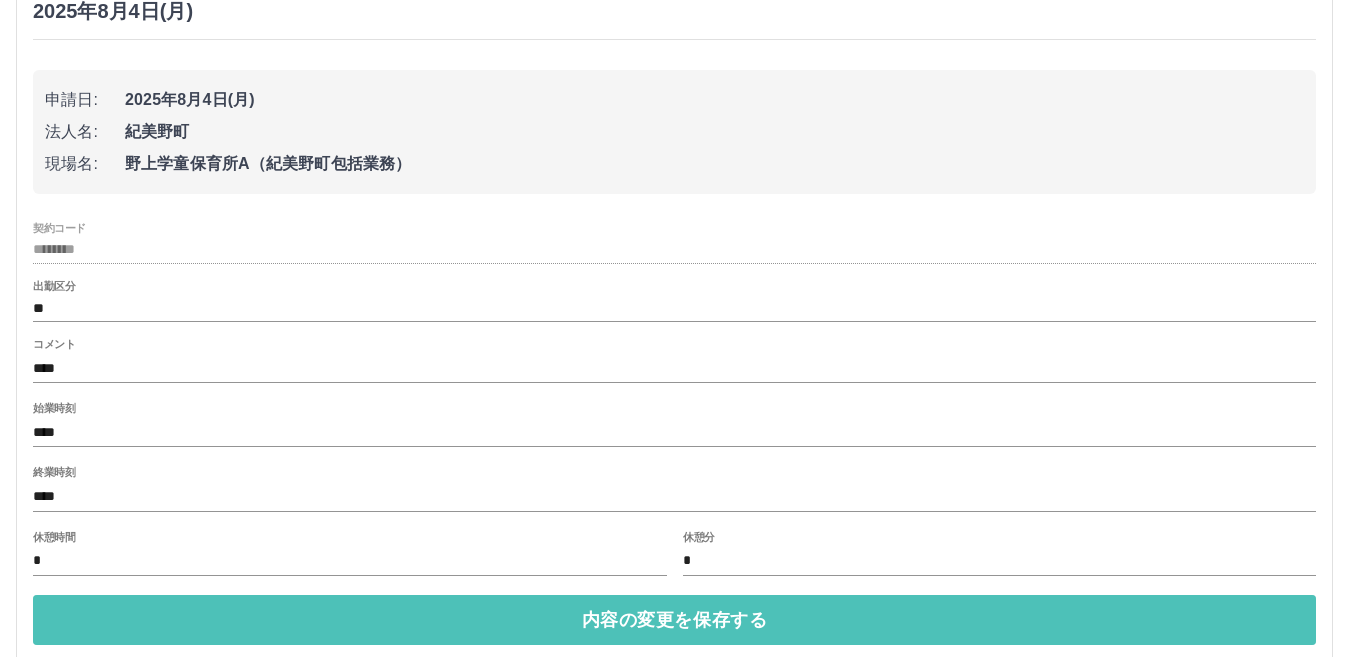 drag, startPoint x: 154, startPoint y: 616, endPoint x: 166, endPoint y: 603, distance: 17.691807 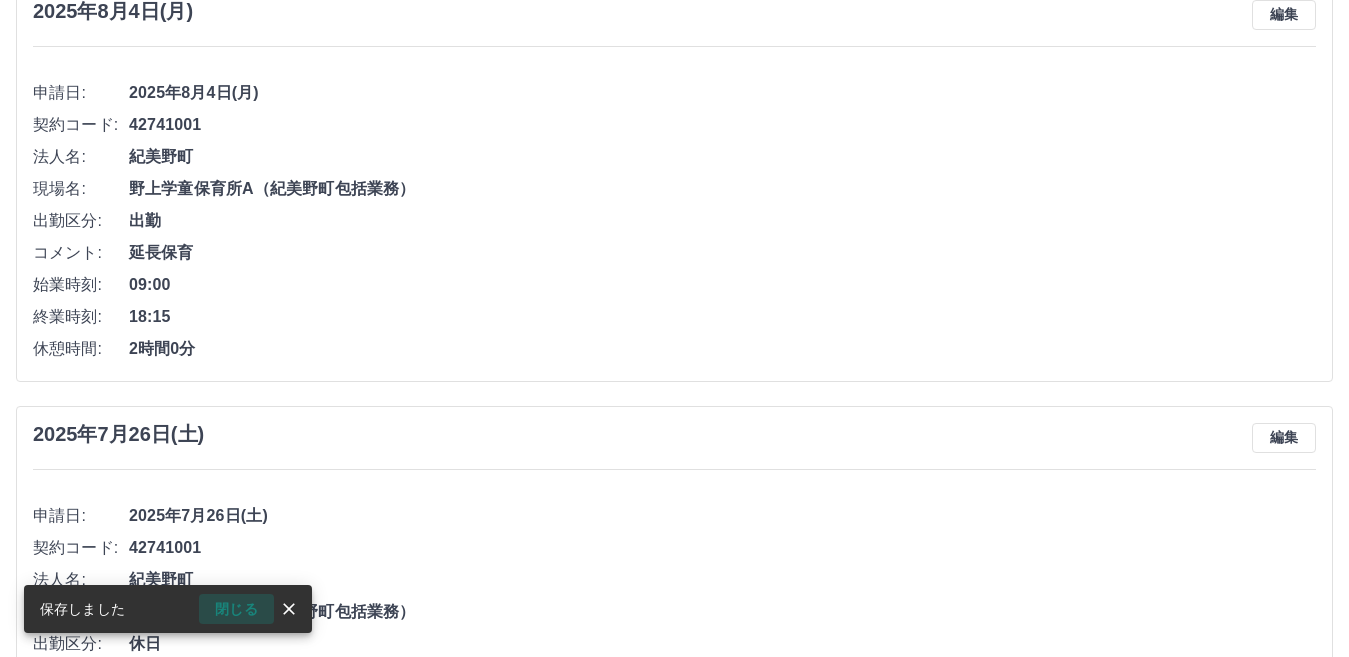 click on "閉じる" at bounding box center [236, 609] 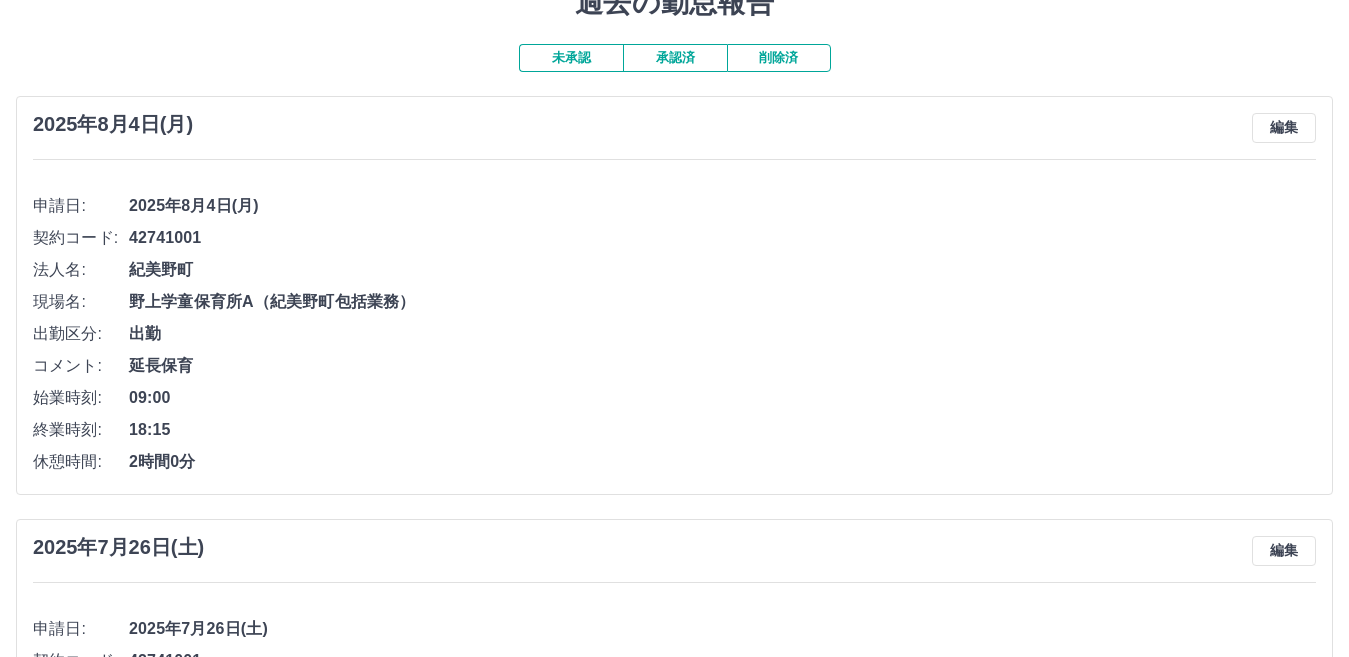 scroll, scrollTop: 0, scrollLeft: 0, axis: both 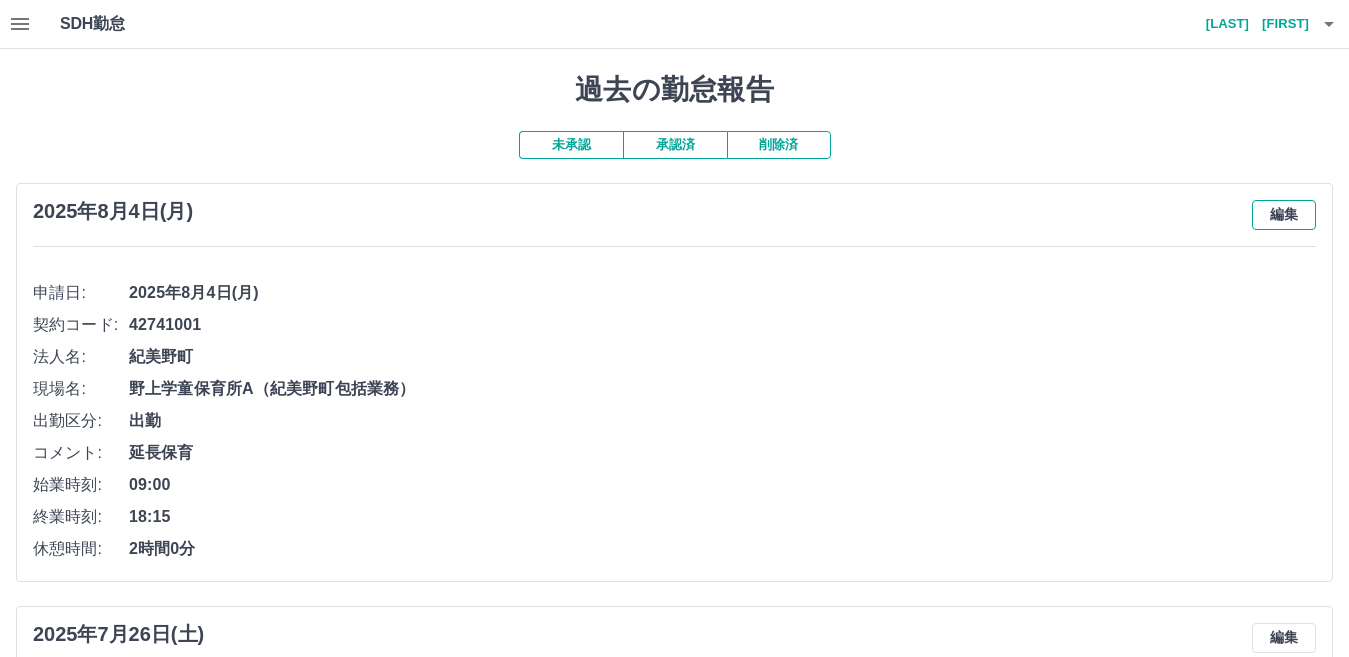 click on "編集" at bounding box center (1284, 215) 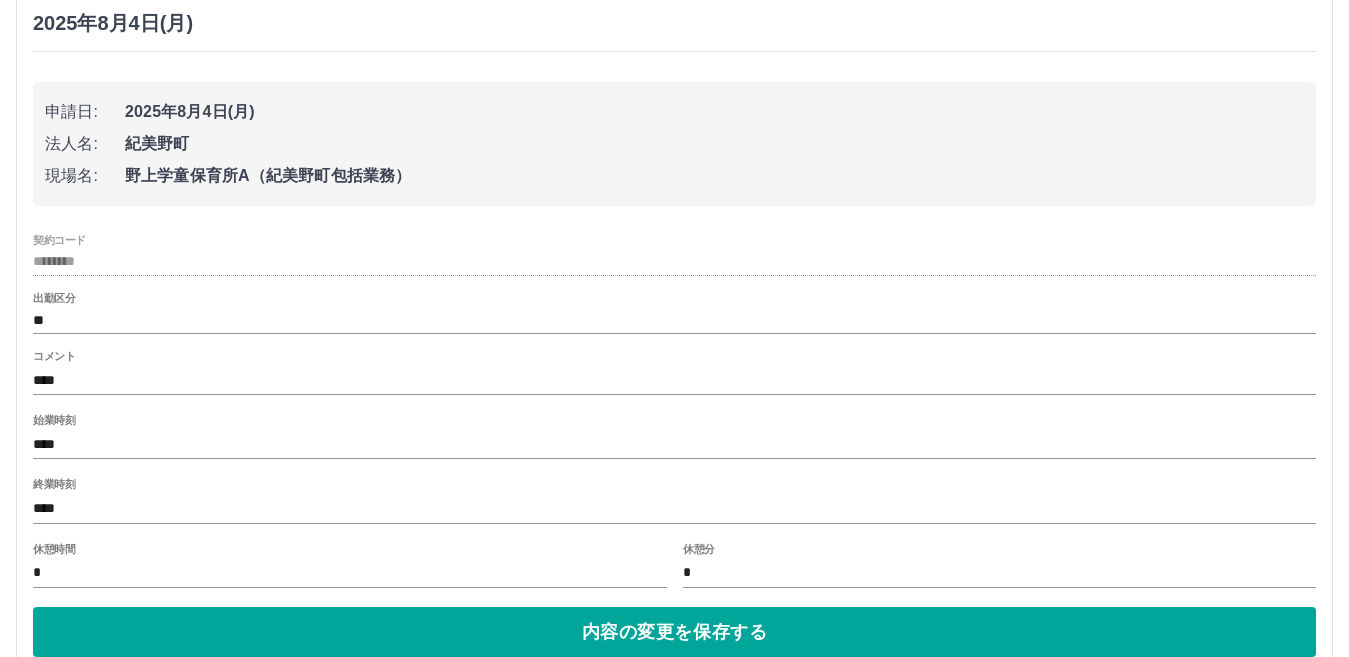 scroll, scrollTop: 200, scrollLeft: 0, axis: vertical 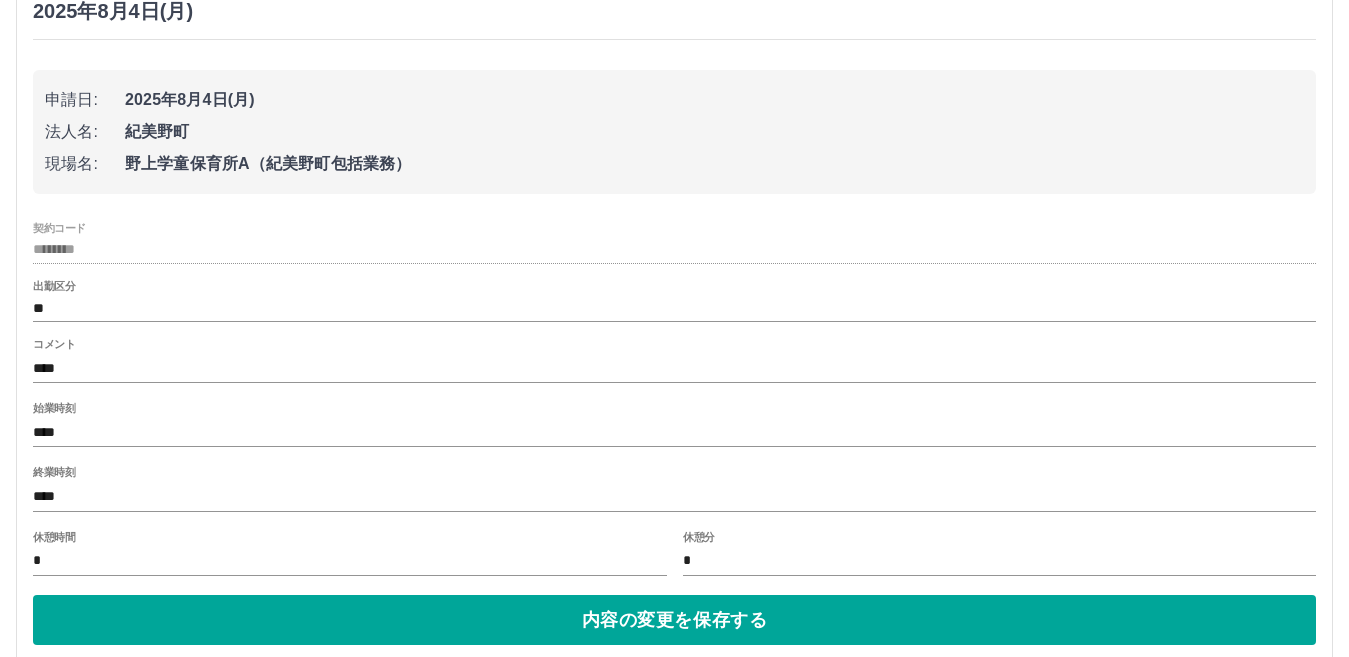 click on "****" at bounding box center (674, 496) 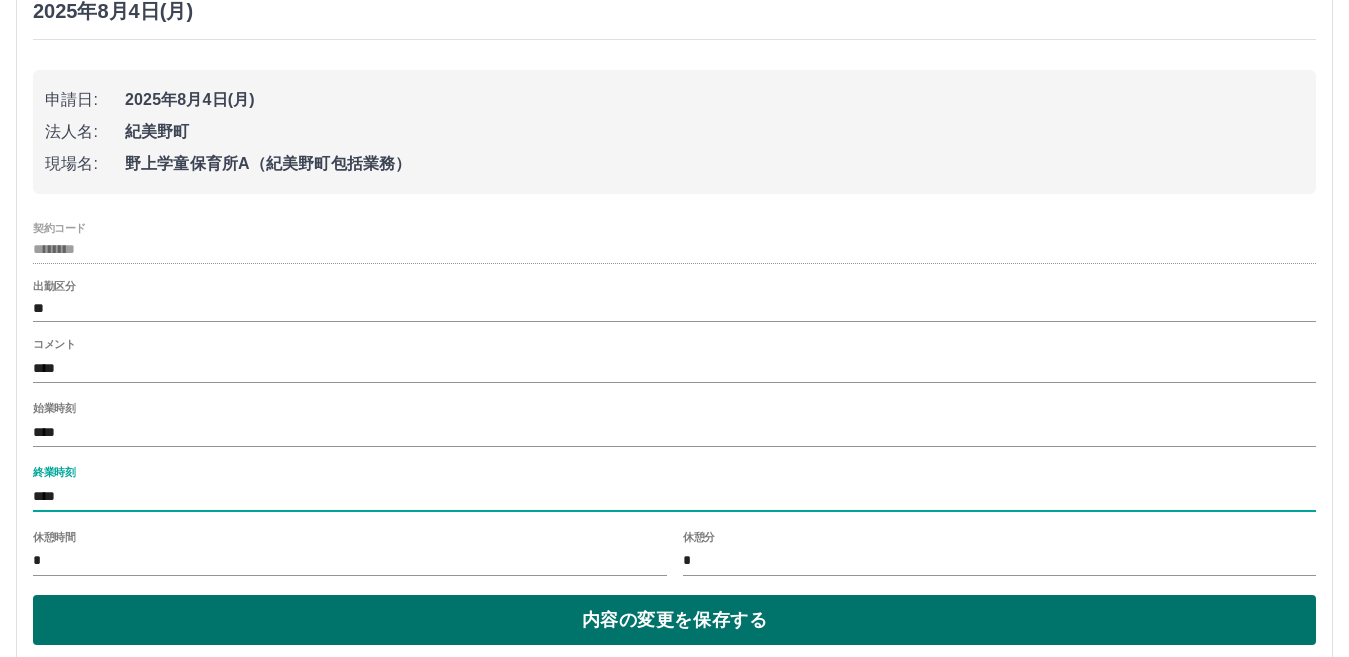 type on "****" 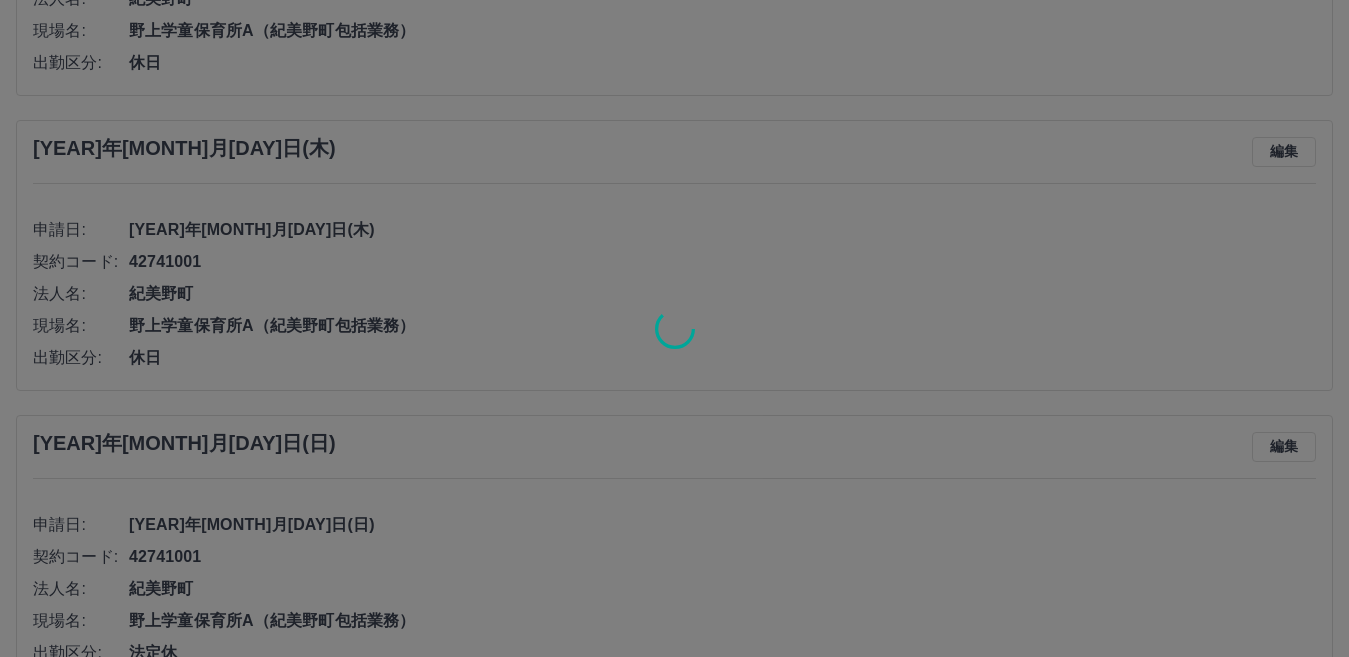 scroll, scrollTop: 1700, scrollLeft: 0, axis: vertical 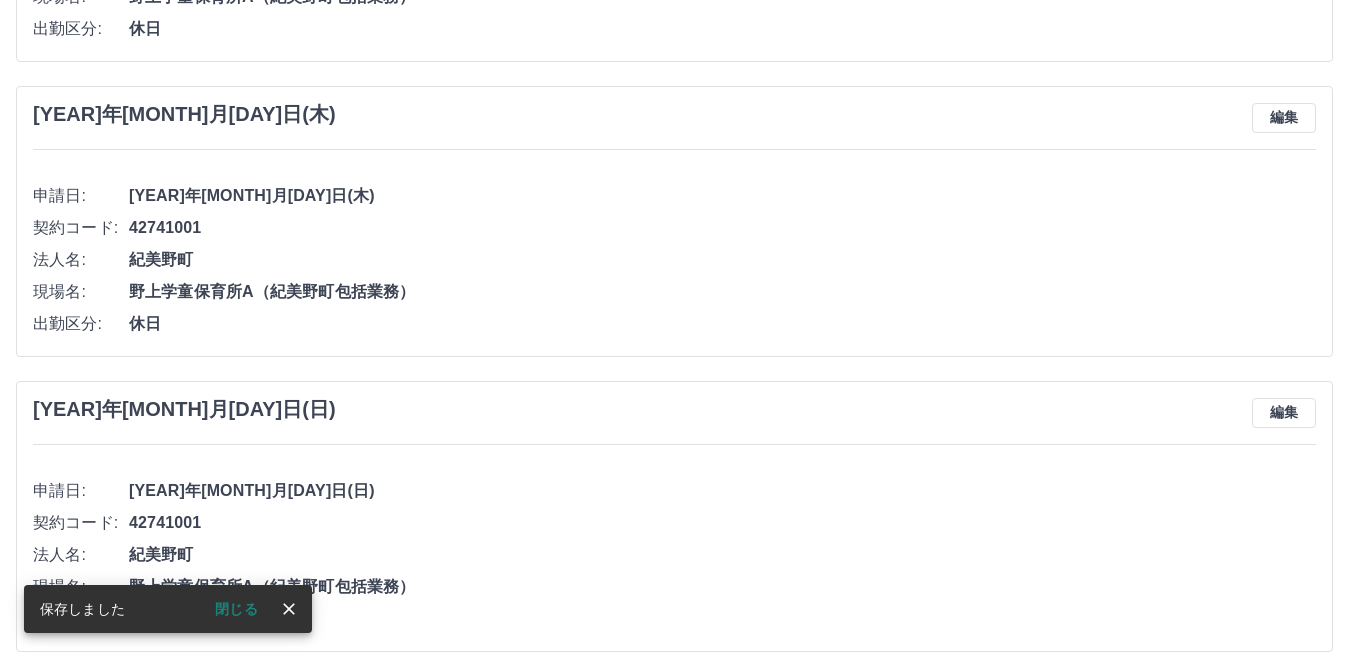 click 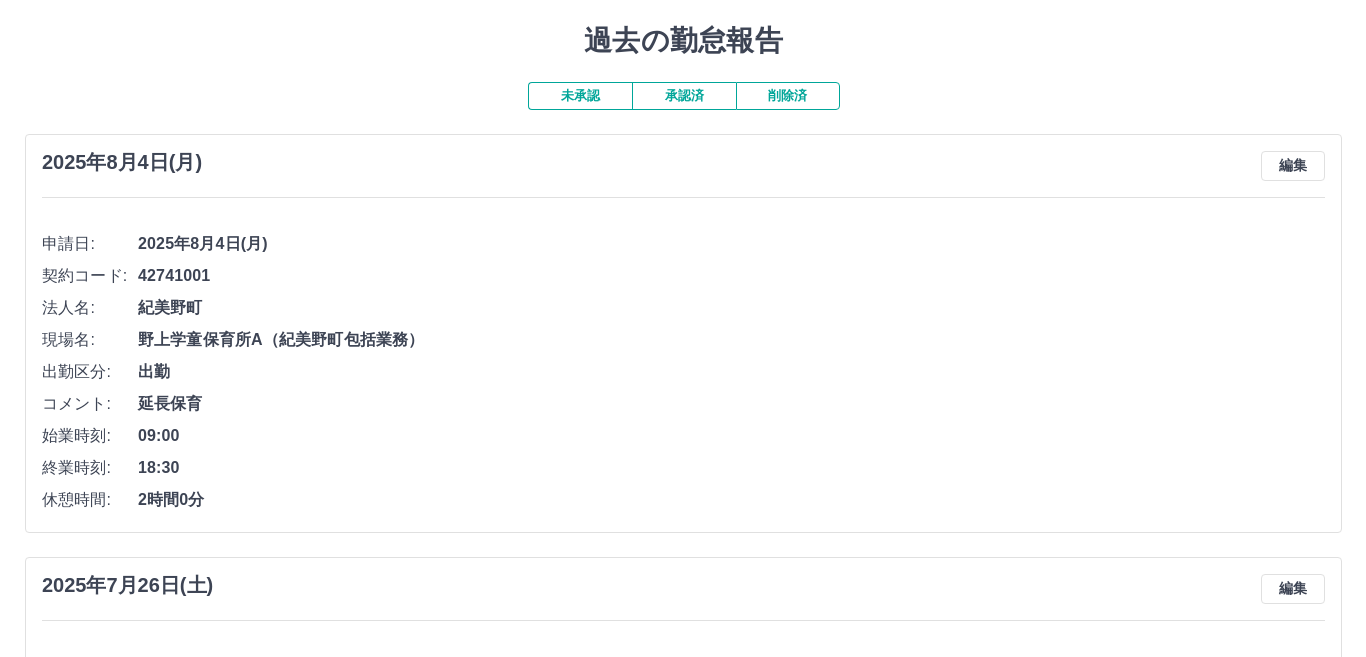 scroll, scrollTop: 0, scrollLeft: 0, axis: both 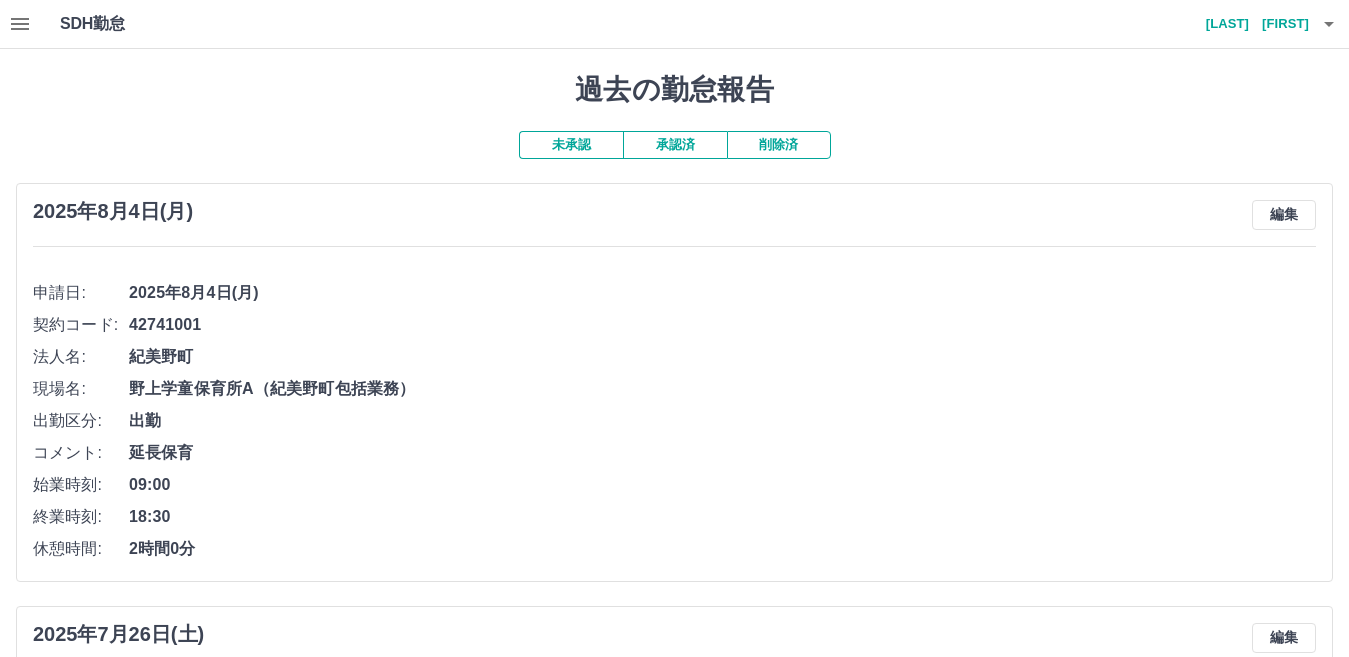 click on "中兀　瑠心" at bounding box center (1249, 24) 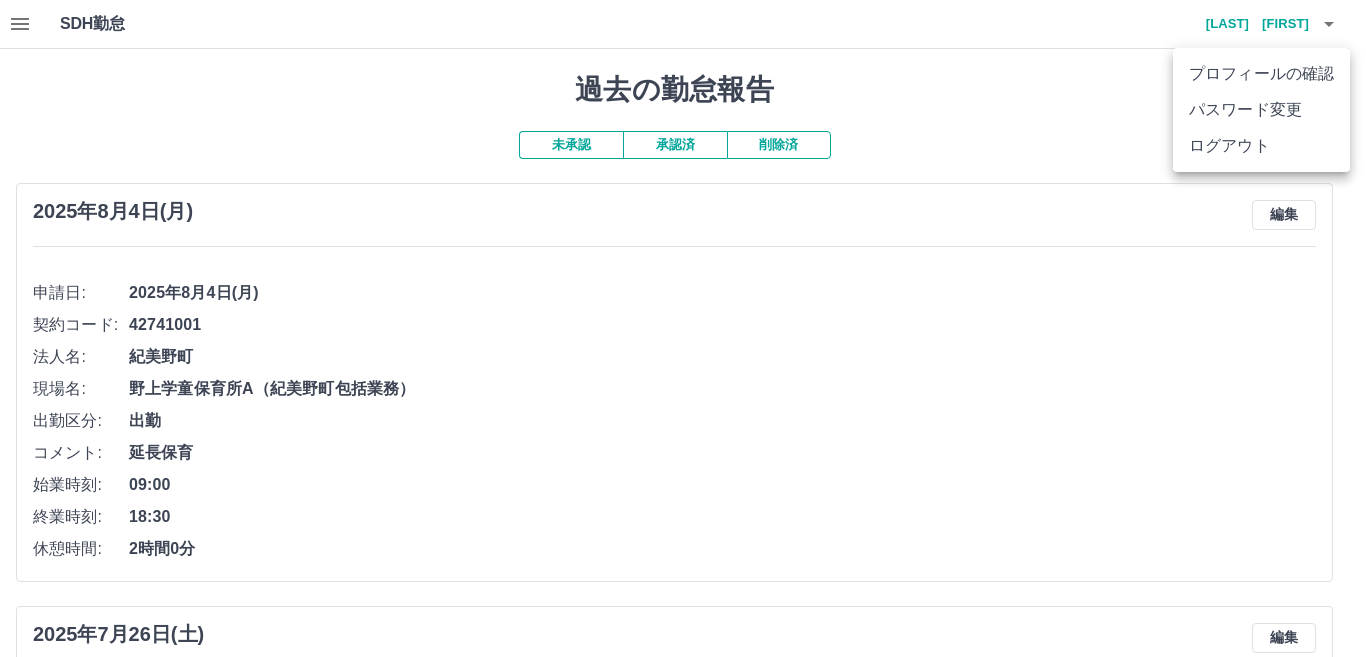 drag, startPoint x: 1247, startPoint y: 149, endPoint x: 1260, endPoint y: 156, distance: 14.764823 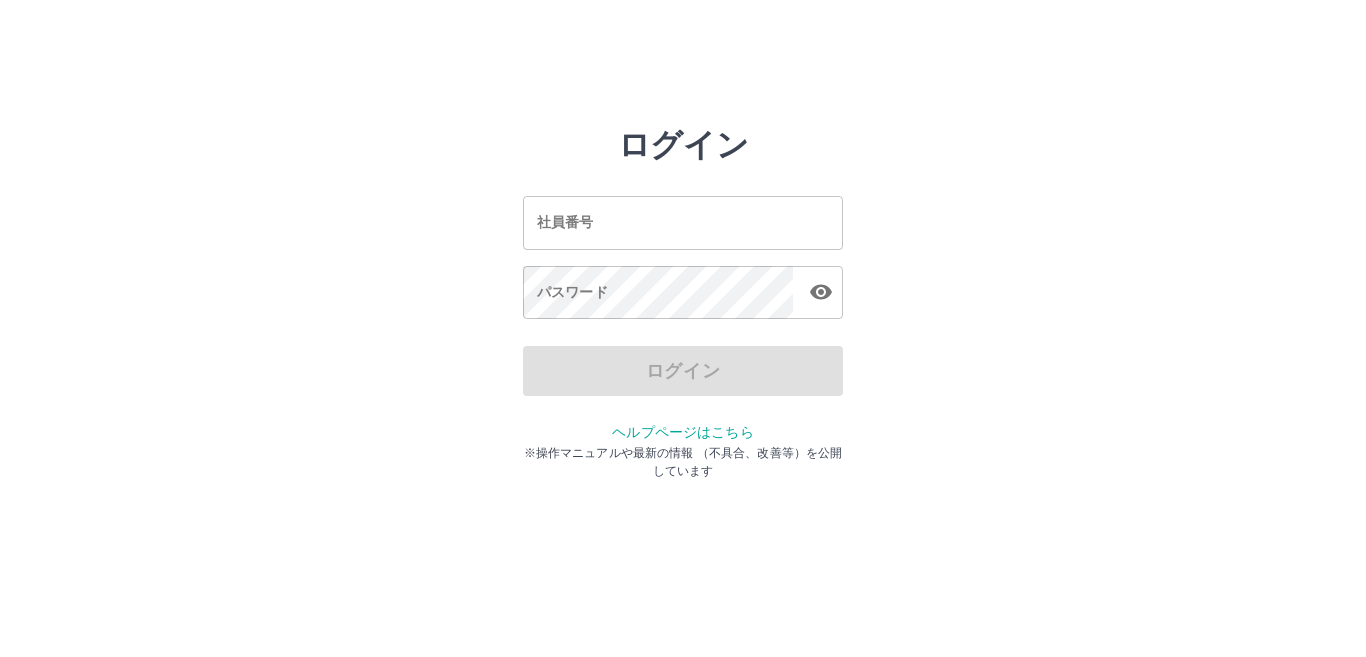 scroll, scrollTop: 0, scrollLeft: 0, axis: both 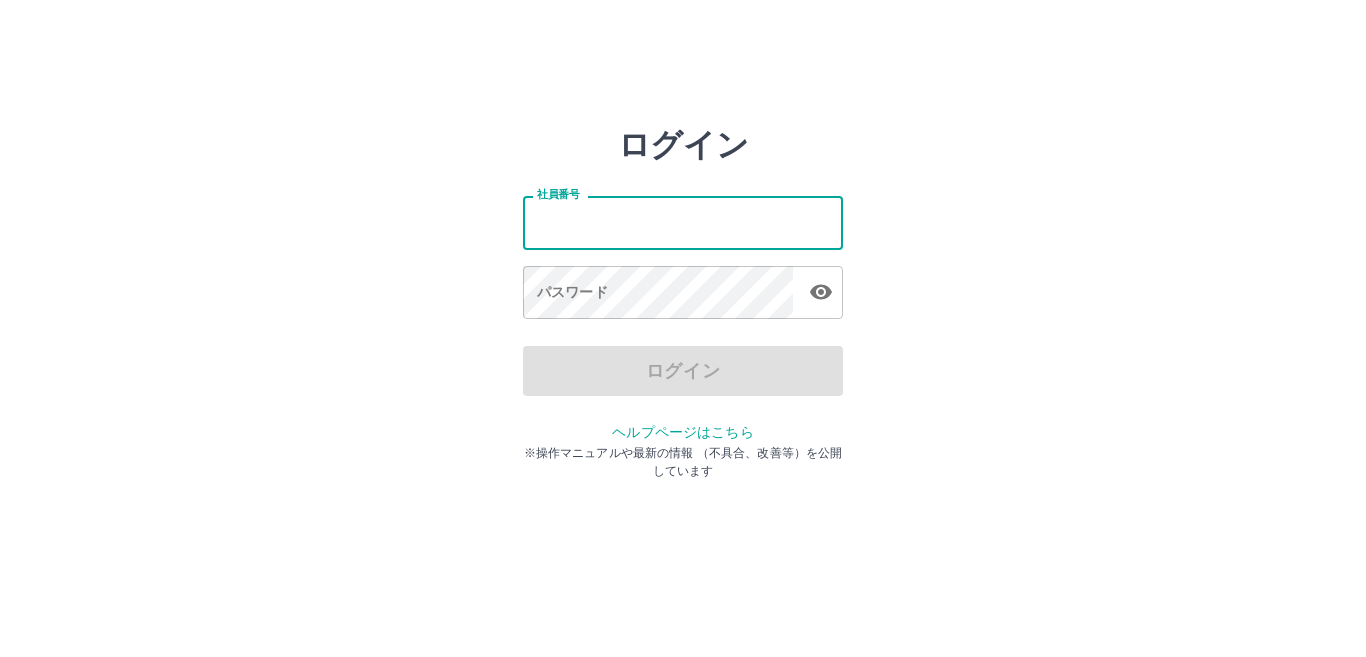 click on "社員番号" at bounding box center [683, 222] 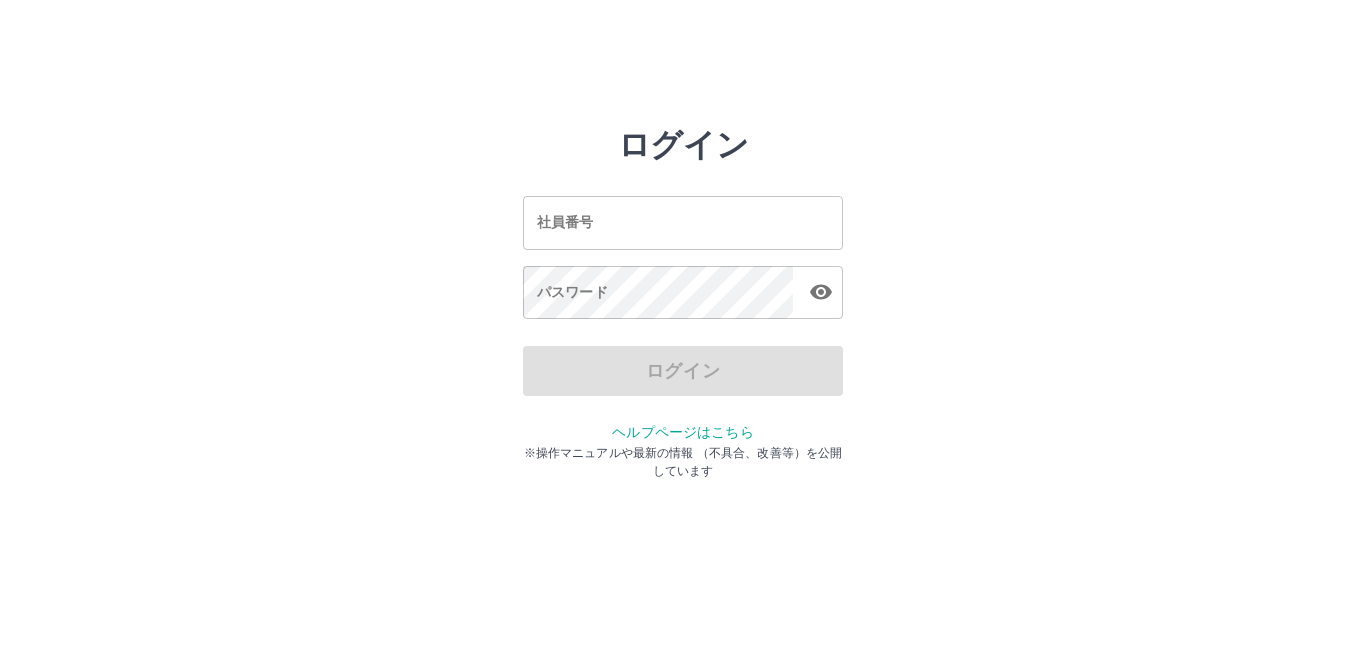 drag, startPoint x: 864, startPoint y: 242, endPoint x: 989, endPoint y: 217, distance: 127.47549 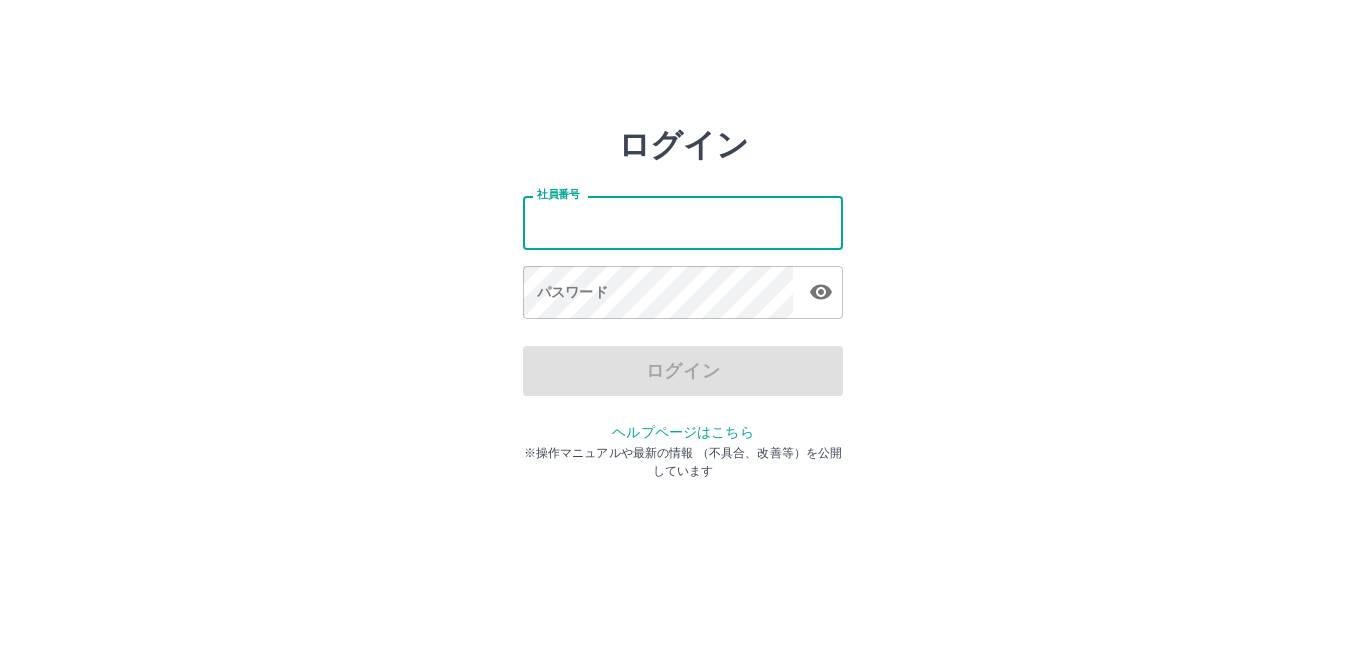 click on "社員番号" at bounding box center (683, 222) 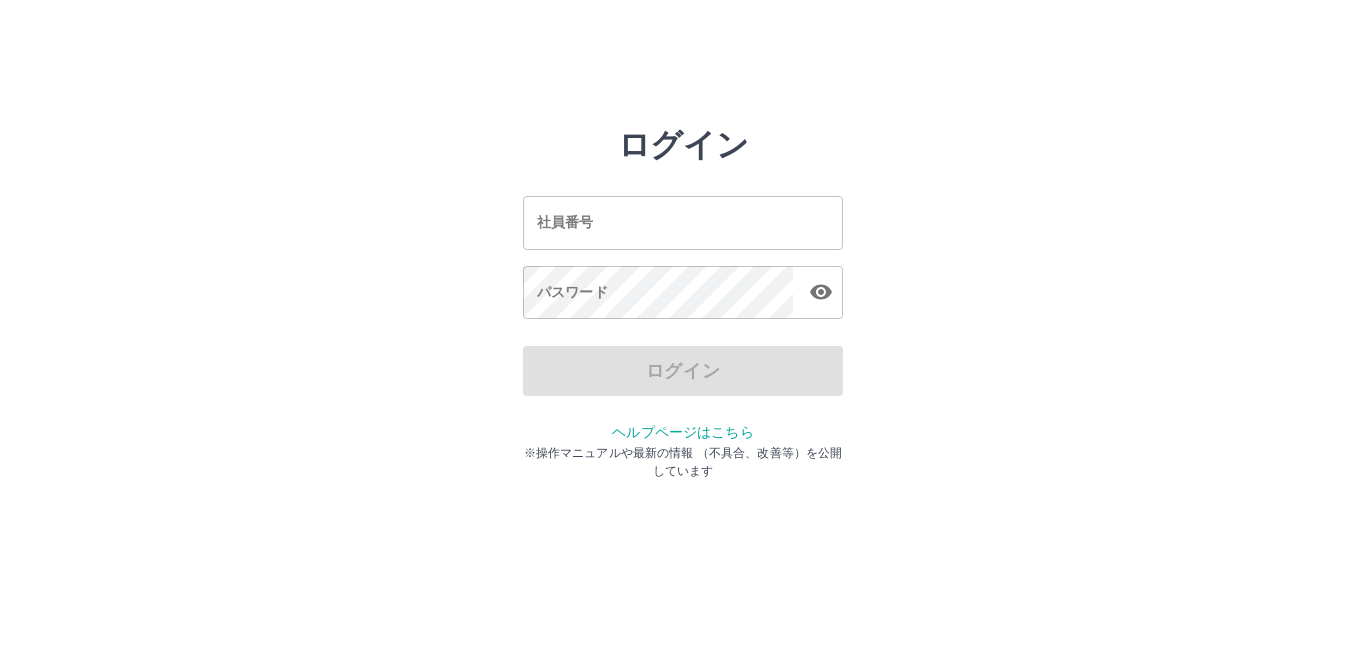 click on "ログイン 社員番号 社員番号 パスワード パスワード ログイン ヘルプページはこちら ※操作マニュアルや最新の情報 （不具合、改善等）を公開しています" at bounding box center [683, 286] 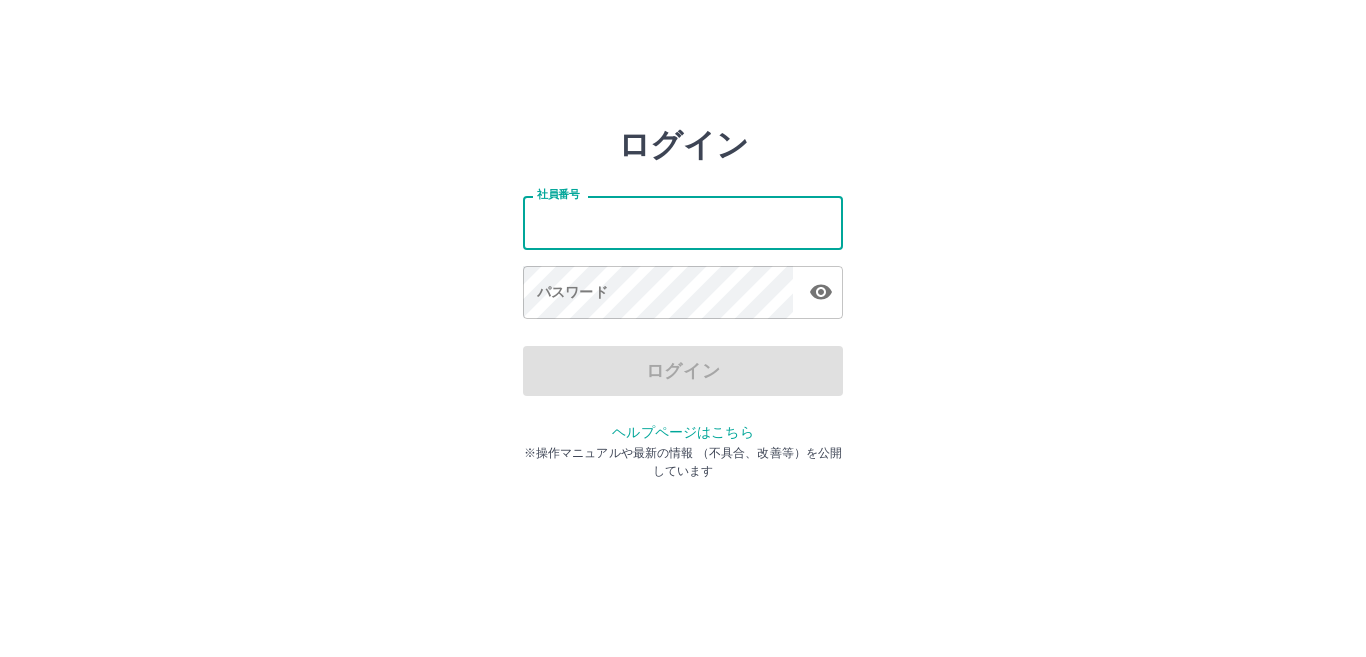 drag, startPoint x: 824, startPoint y: 236, endPoint x: 859, endPoint y: 238, distance: 35.057095 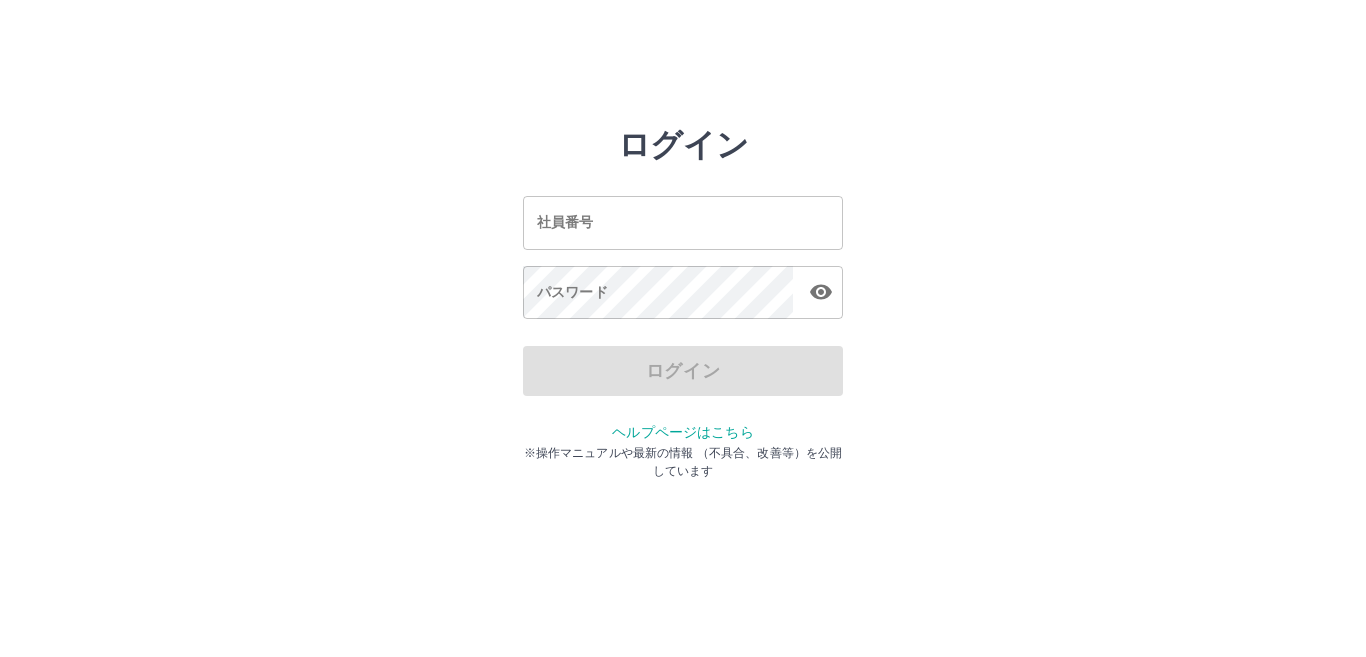 click on "ログイン 社員番号 社員番号 パスワード パスワード ログイン ヘルプページはこちら ※操作マニュアルや最新の情報 （不具合、改善等）を公開しています" at bounding box center [683, 286] 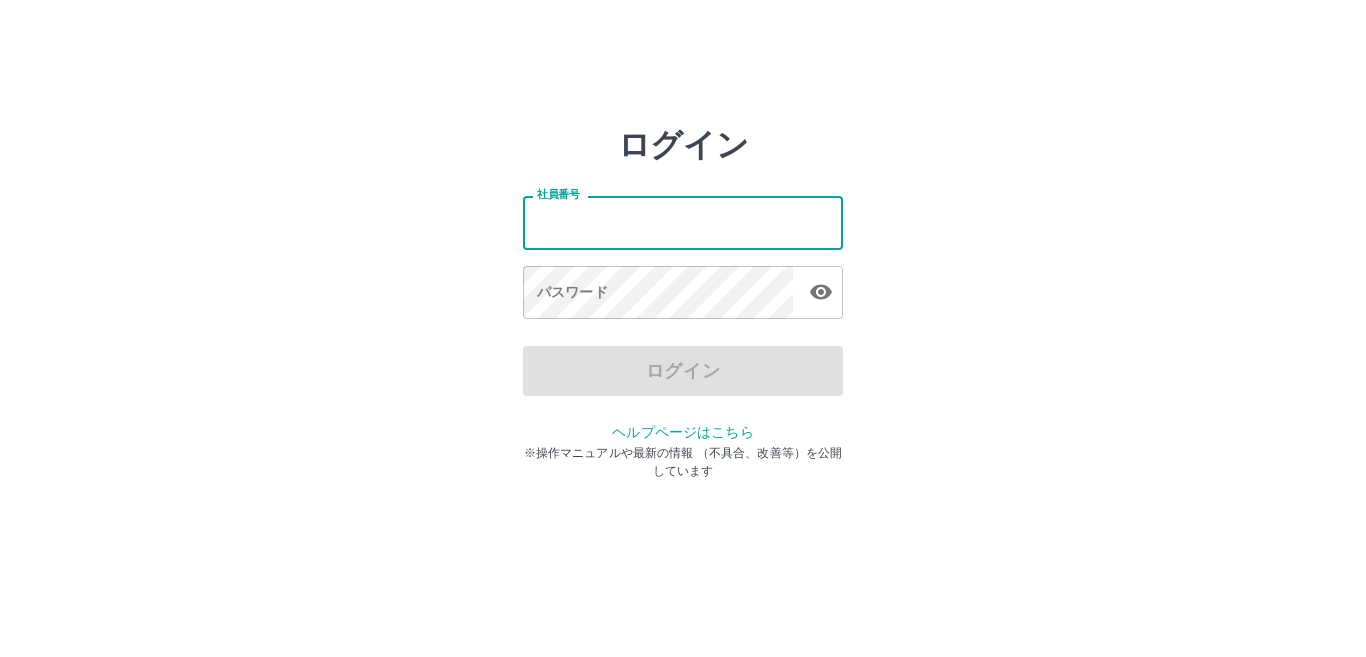 drag, startPoint x: 835, startPoint y: 243, endPoint x: 886, endPoint y: 268, distance: 56.797886 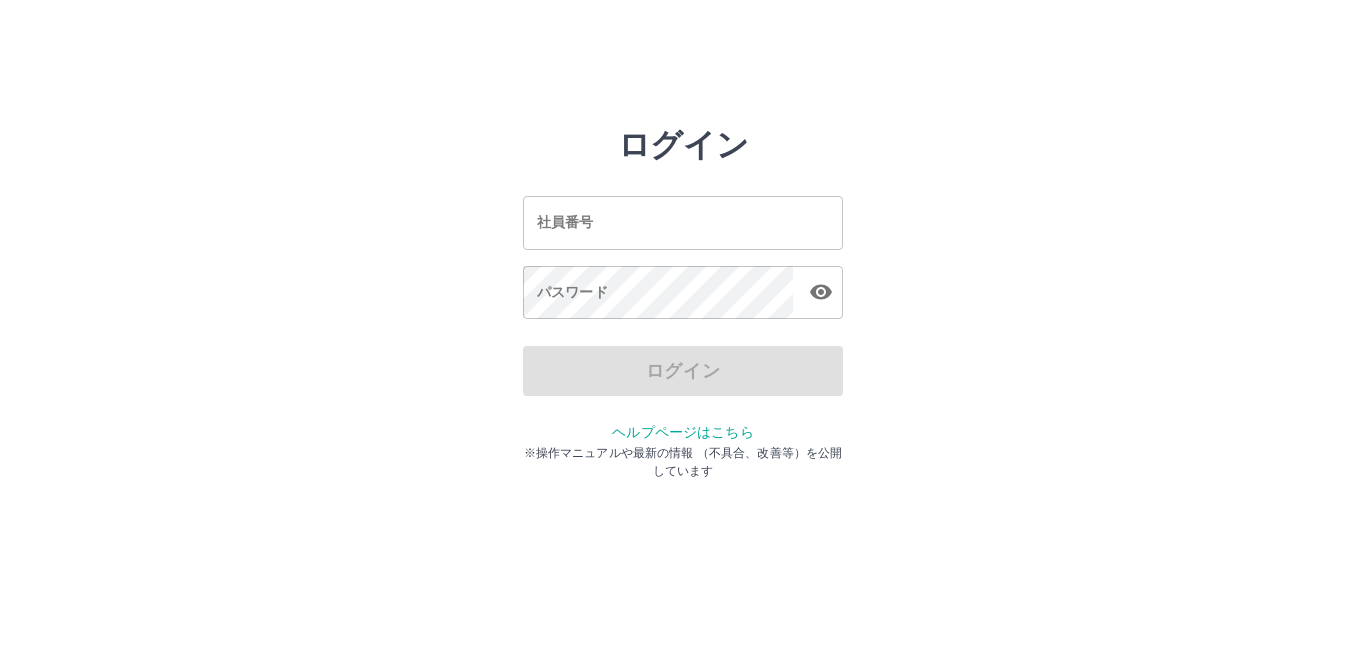 drag, startPoint x: 886, startPoint y: 319, endPoint x: 752, endPoint y: 258, distance: 147.23111 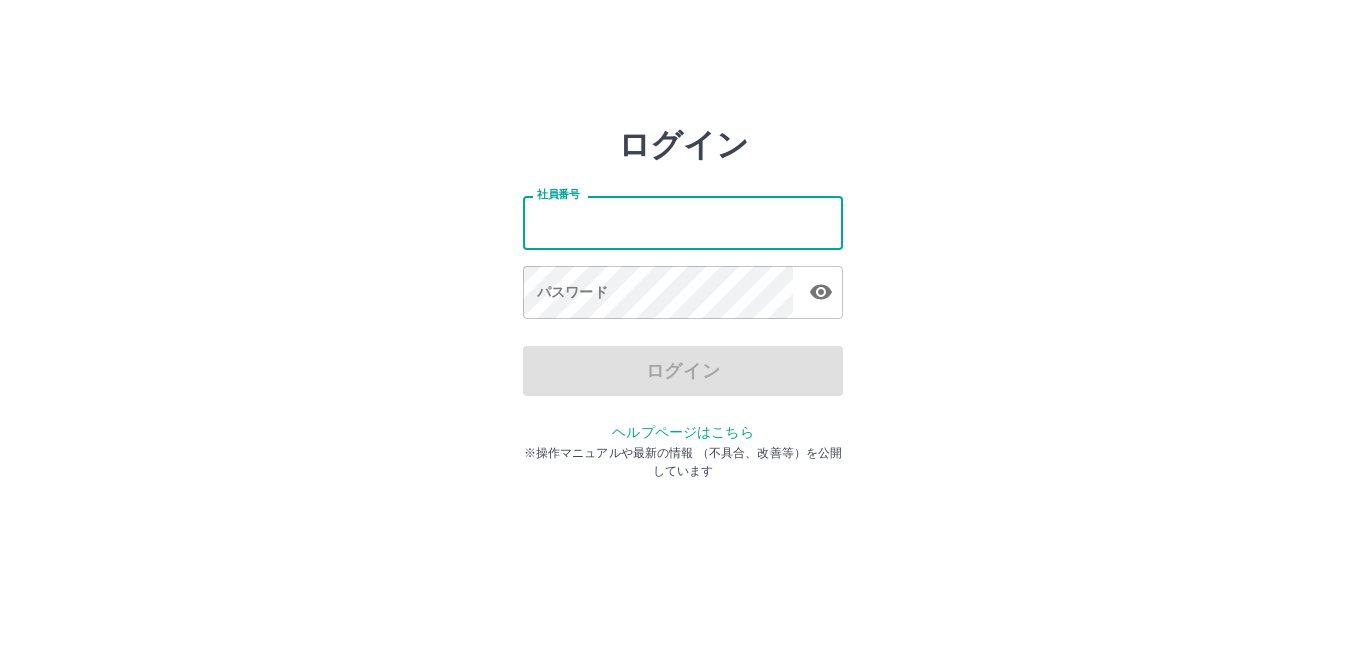 drag, startPoint x: 974, startPoint y: 248, endPoint x: 550, endPoint y: 218, distance: 425.06 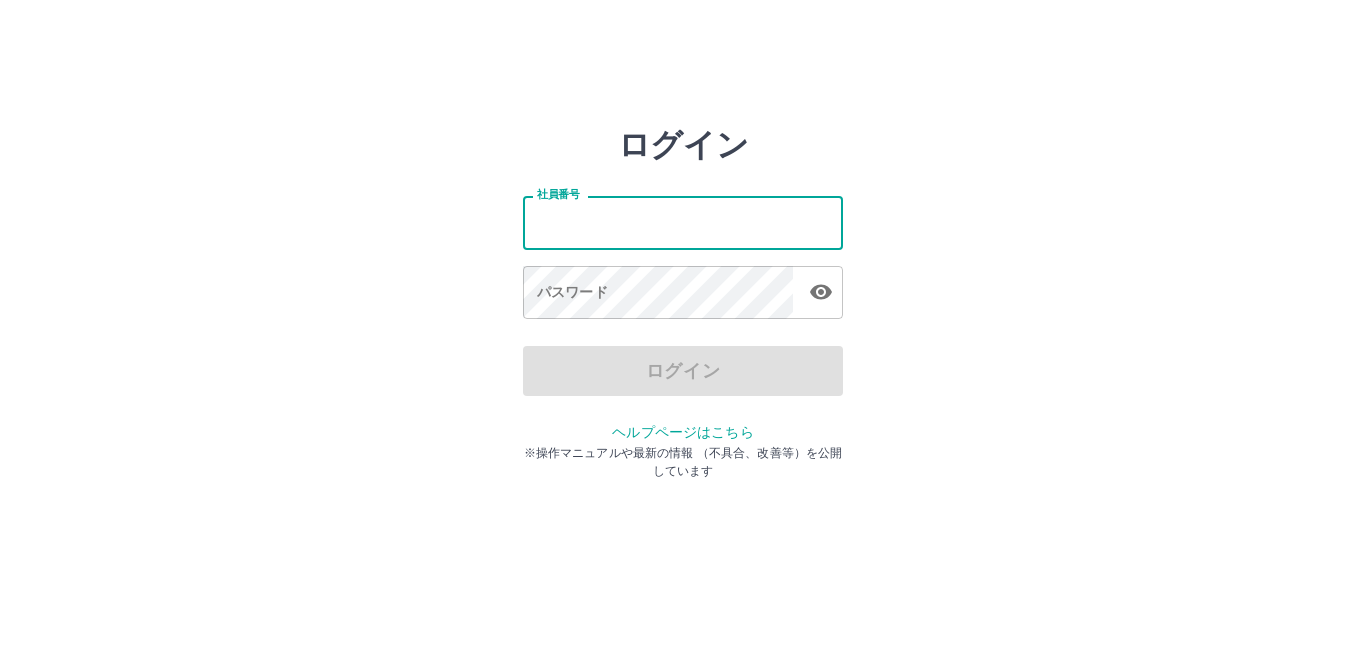 drag, startPoint x: 841, startPoint y: 208, endPoint x: 1003, endPoint y: 207, distance: 162.00308 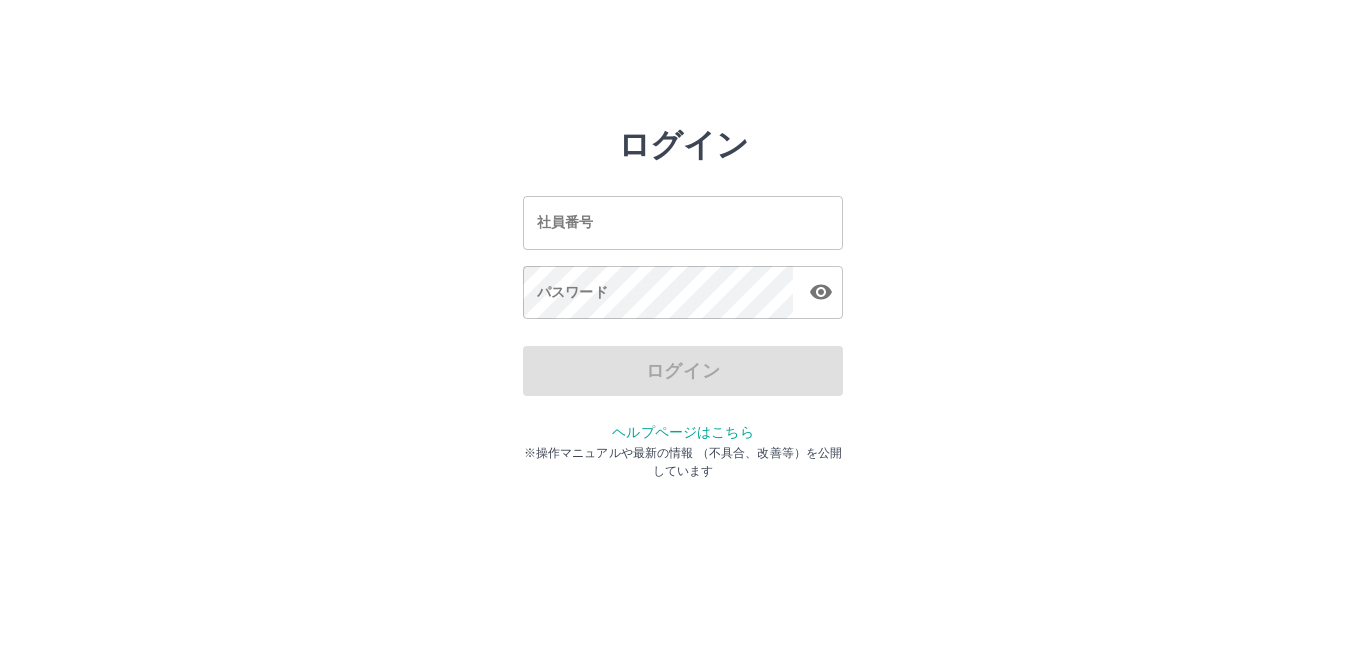 drag, startPoint x: 1003, startPoint y: 207, endPoint x: 906, endPoint y: 240, distance: 102.45975 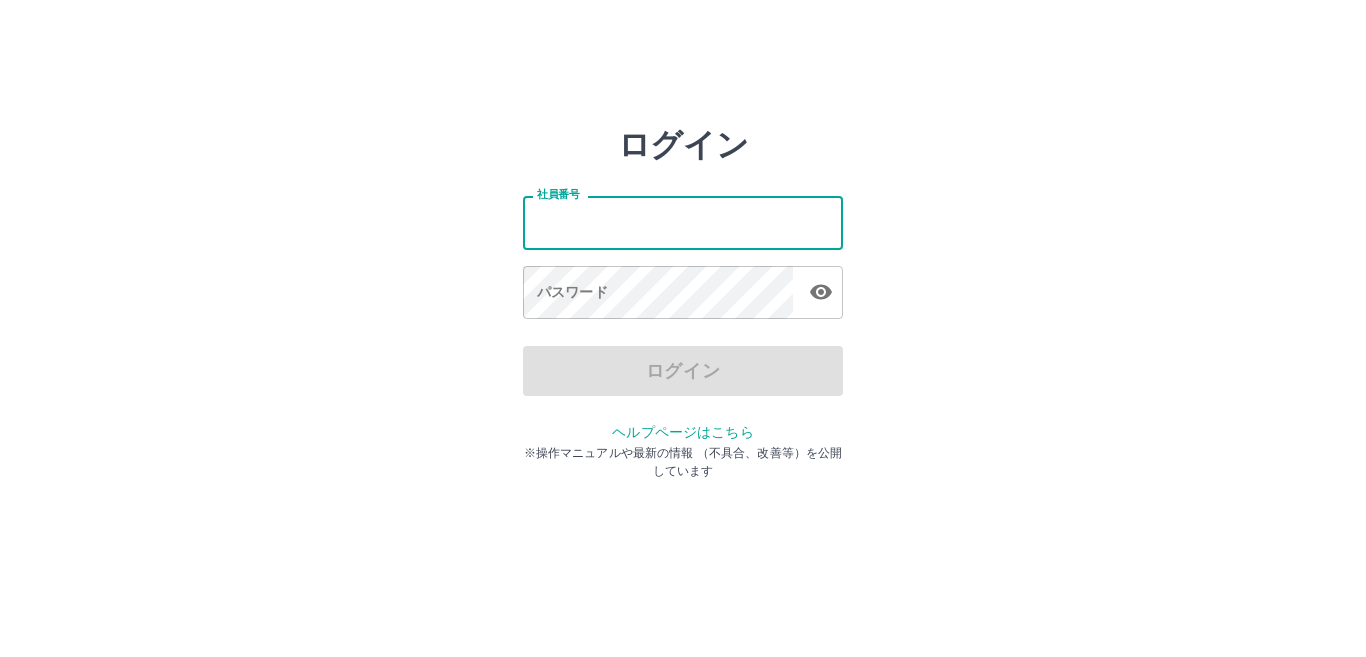 click on "社員番号" at bounding box center [683, 222] 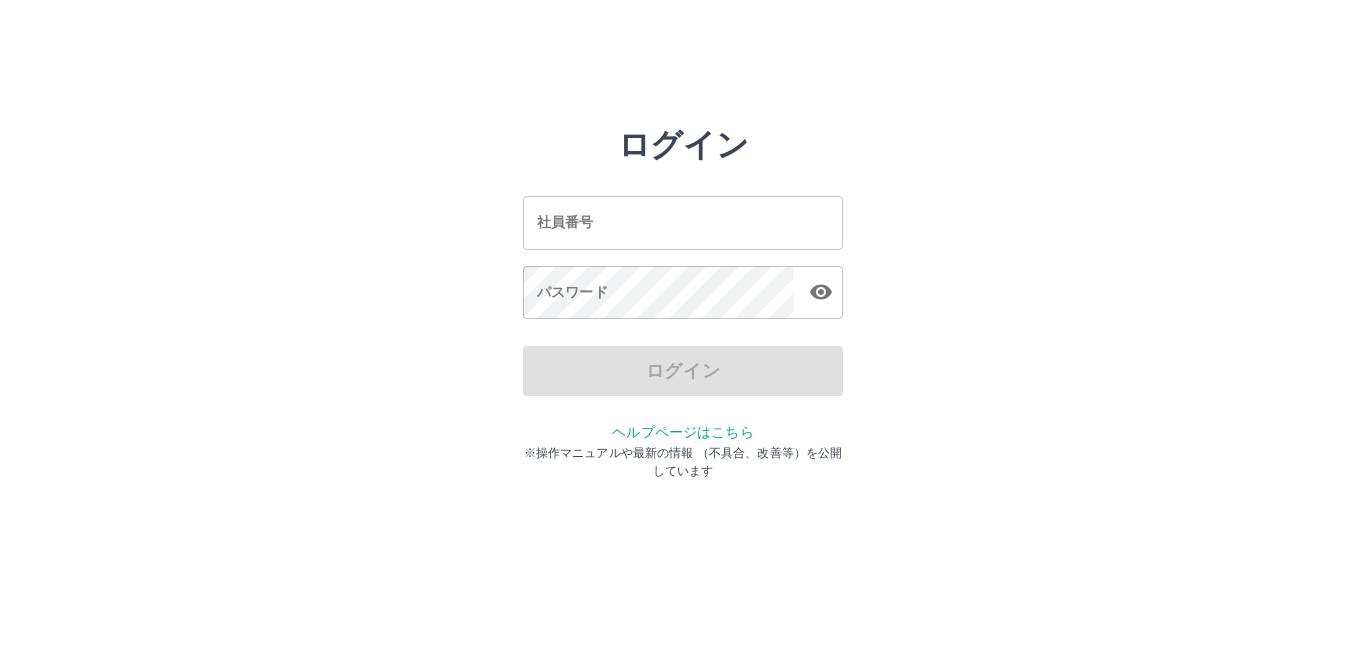 click on "社員番号" at bounding box center (683, 222) 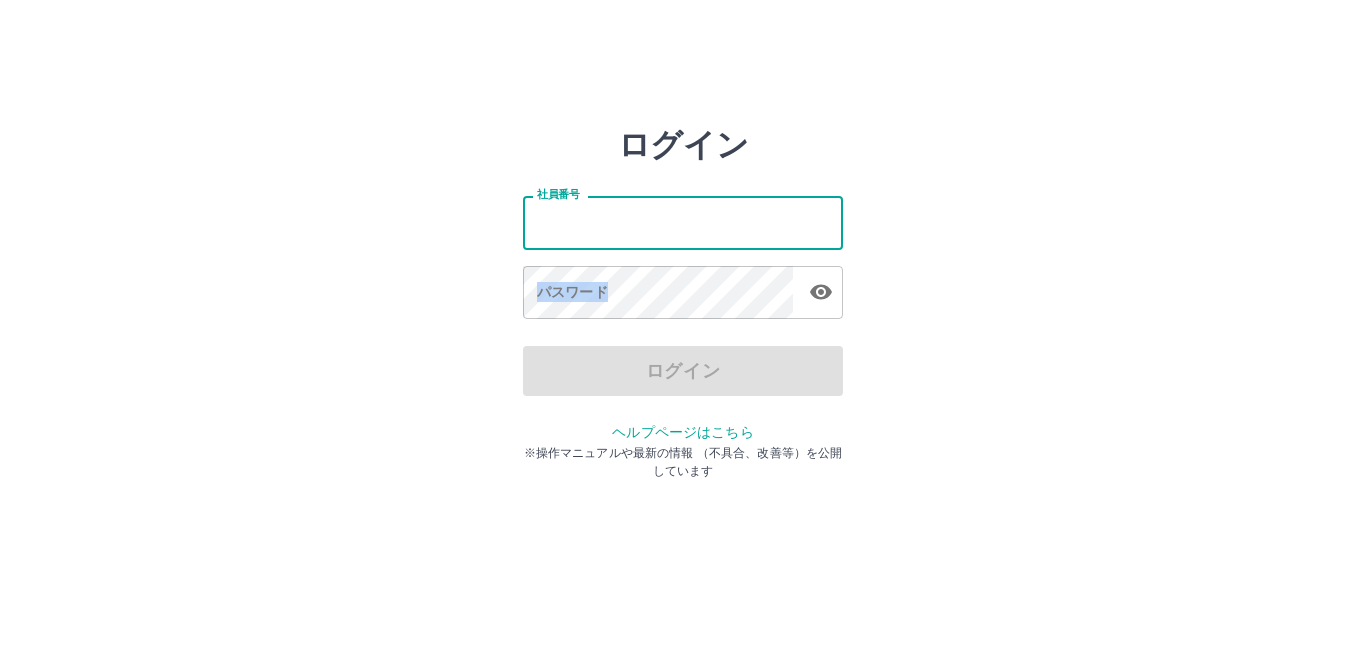 drag, startPoint x: 1049, startPoint y: 242, endPoint x: 949, endPoint y: 317, distance: 125 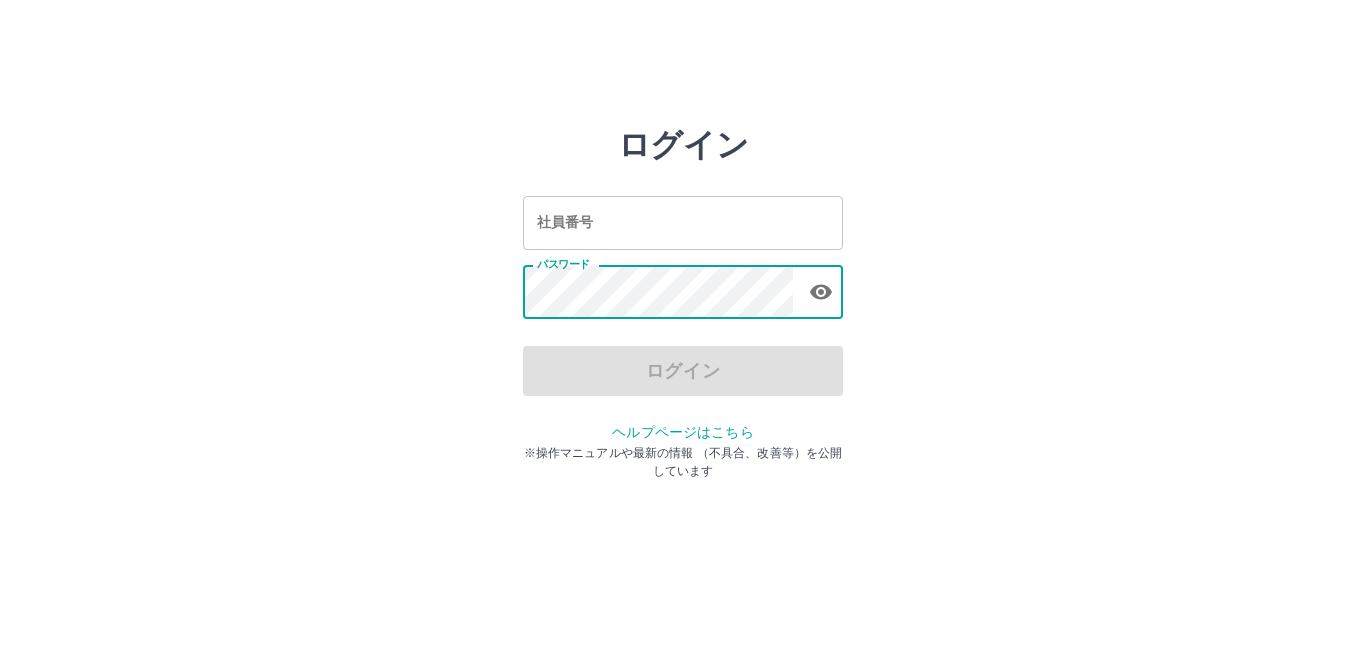 click on "社員番号" at bounding box center (683, 222) 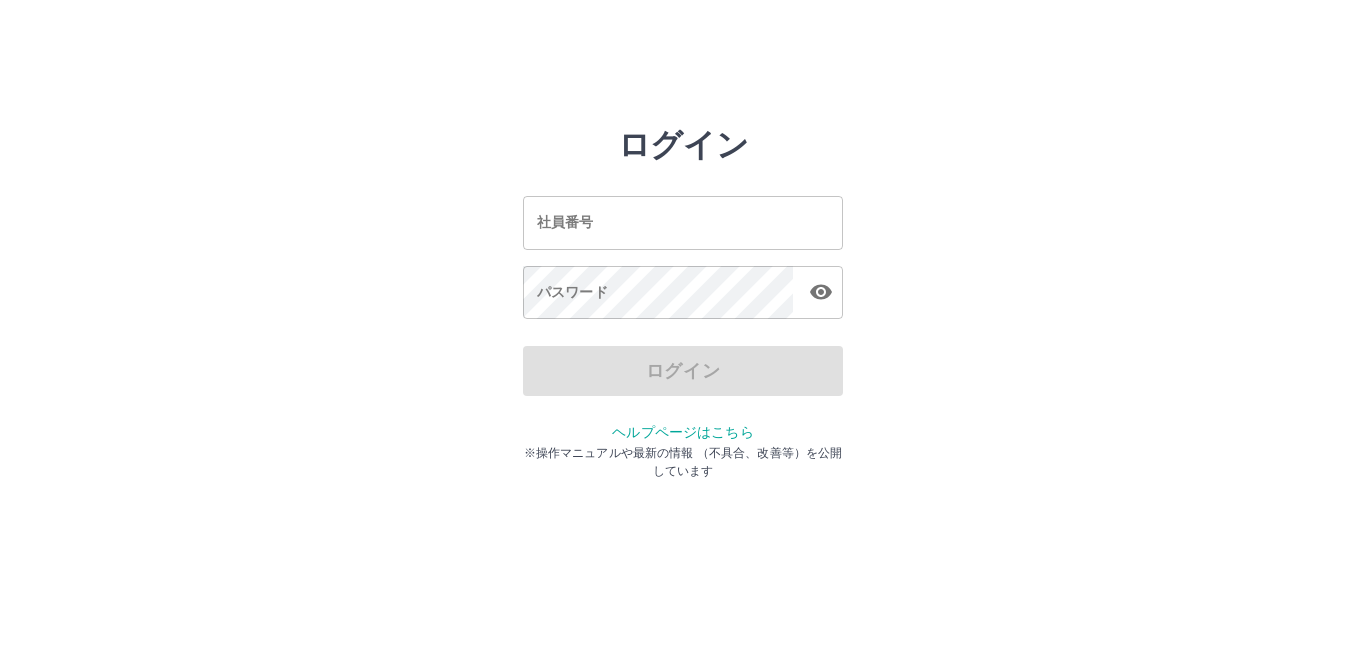 drag, startPoint x: 881, startPoint y: 240, endPoint x: 886, endPoint y: 250, distance: 11.18034 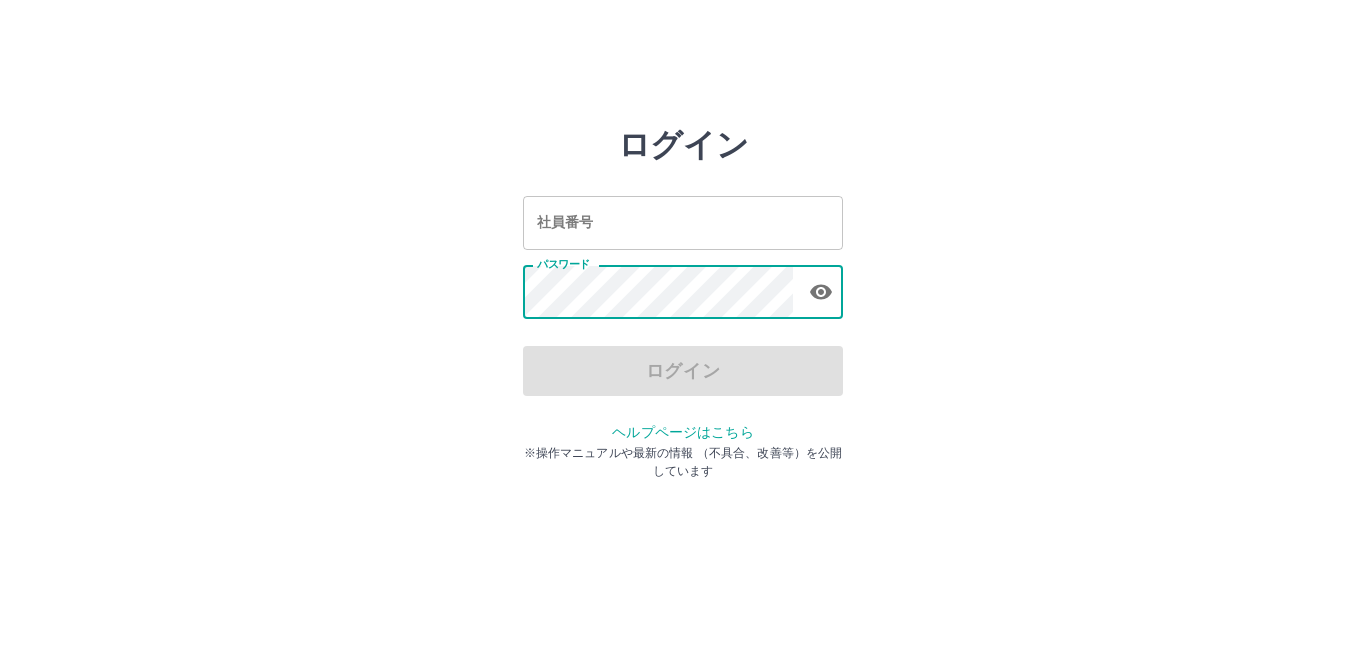 click on "社員番号 社員番号 パスワード パスワード" at bounding box center (683, 254) 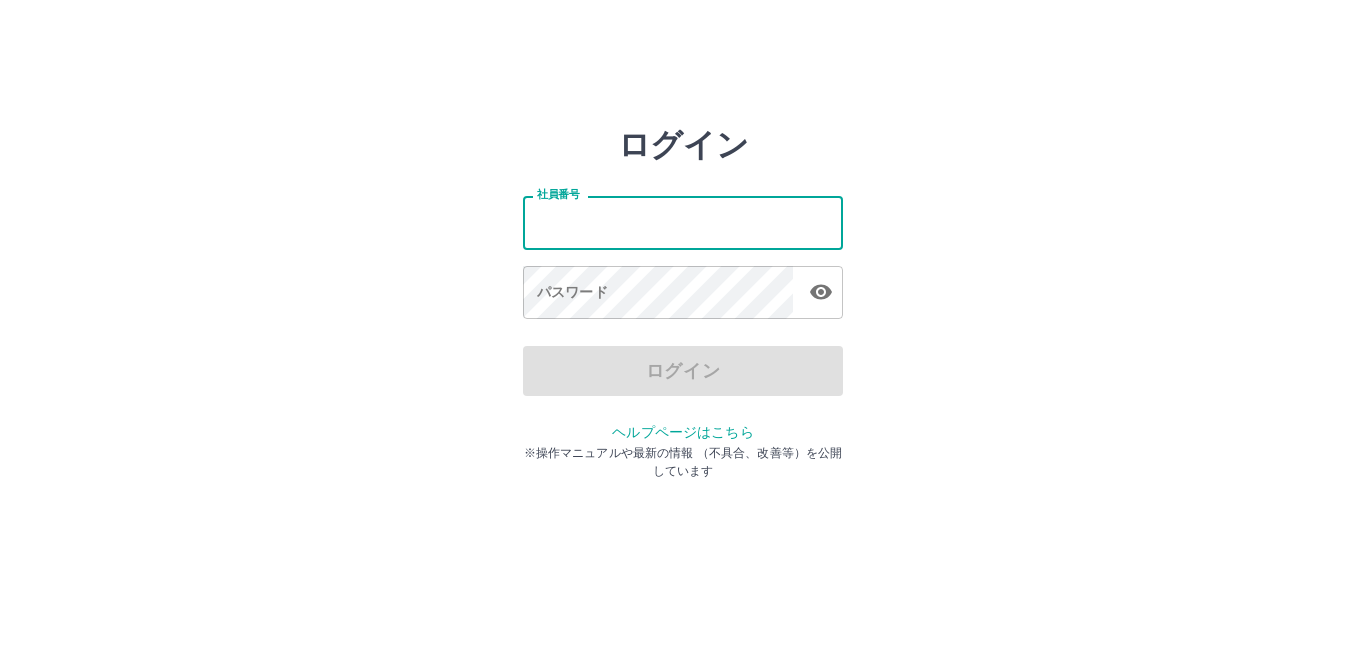 click on "社員番号" at bounding box center [683, 222] 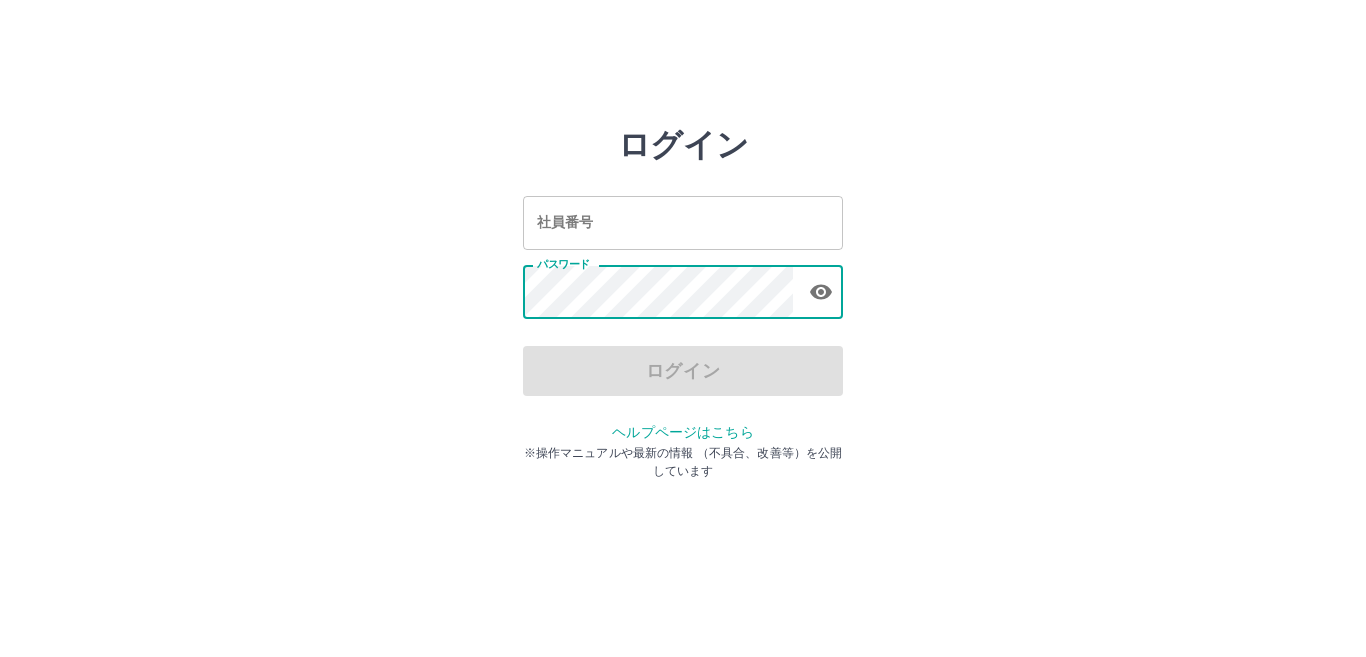 drag, startPoint x: 796, startPoint y: 244, endPoint x: 795, endPoint y: 265, distance: 21.023796 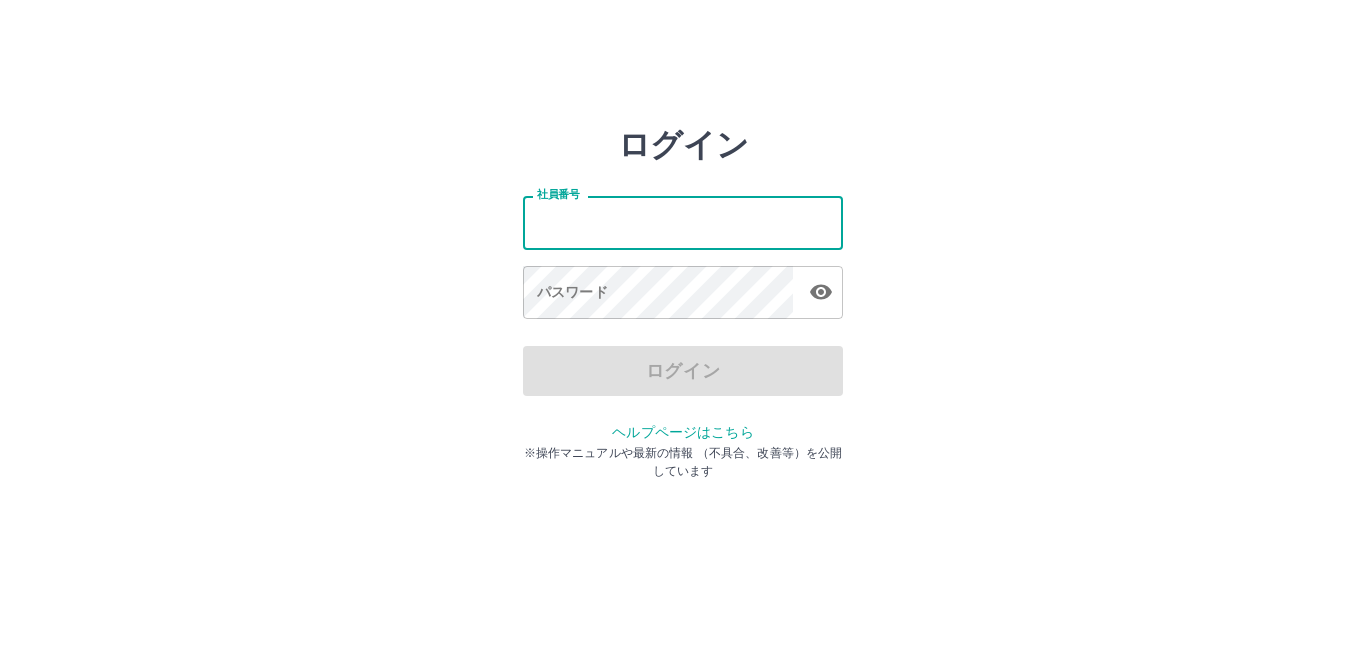 drag, startPoint x: 814, startPoint y: 243, endPoint x: 828, endPoint y: 243, distance: 14 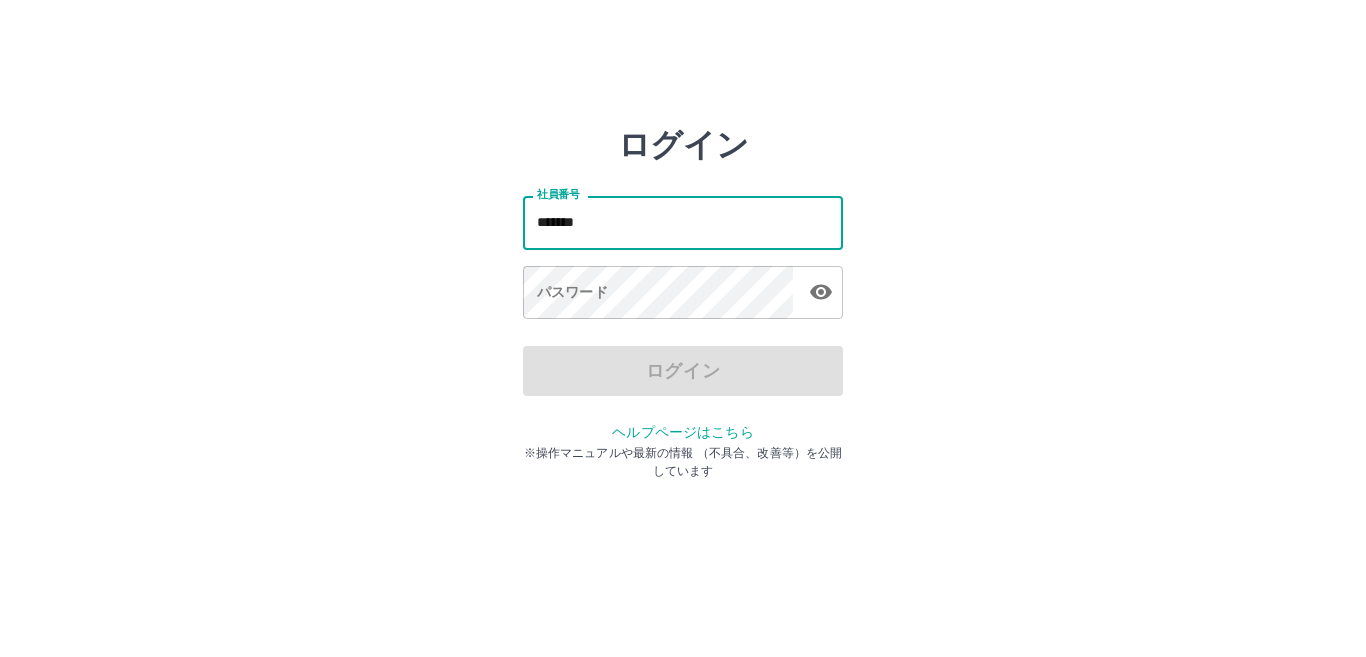 type on "*******" 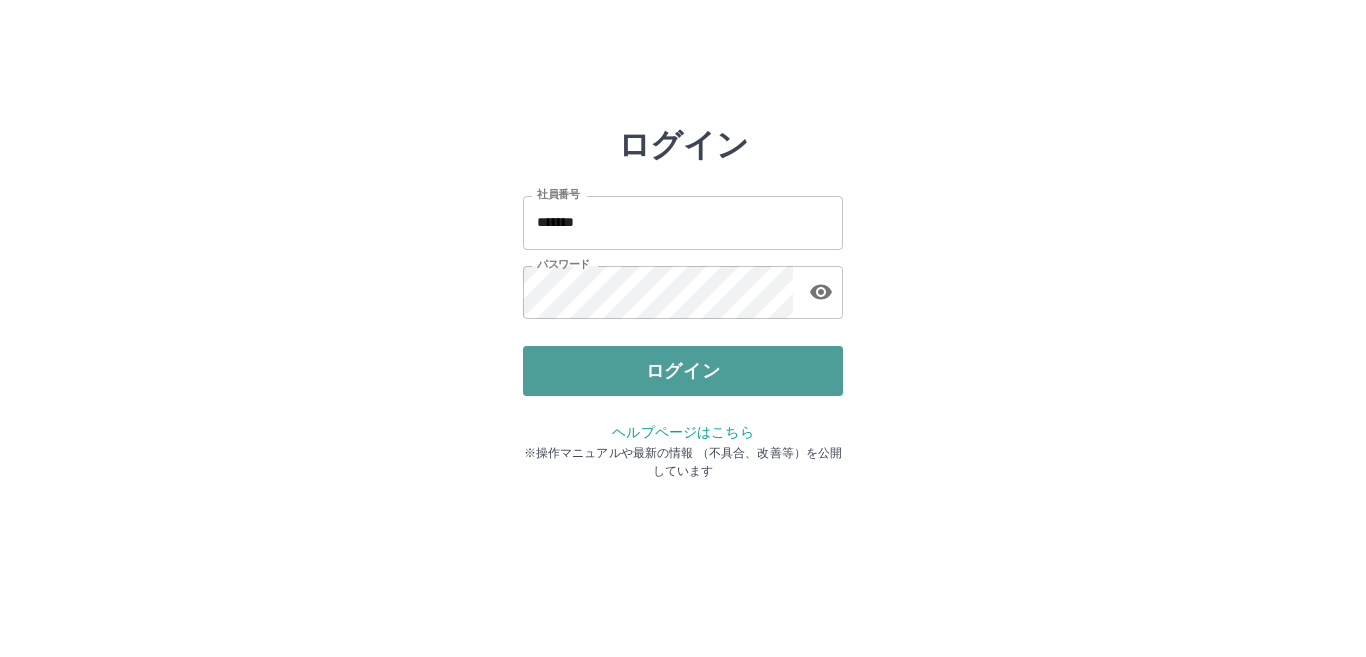 click on "ログイン" at bounding box center (683, 371) 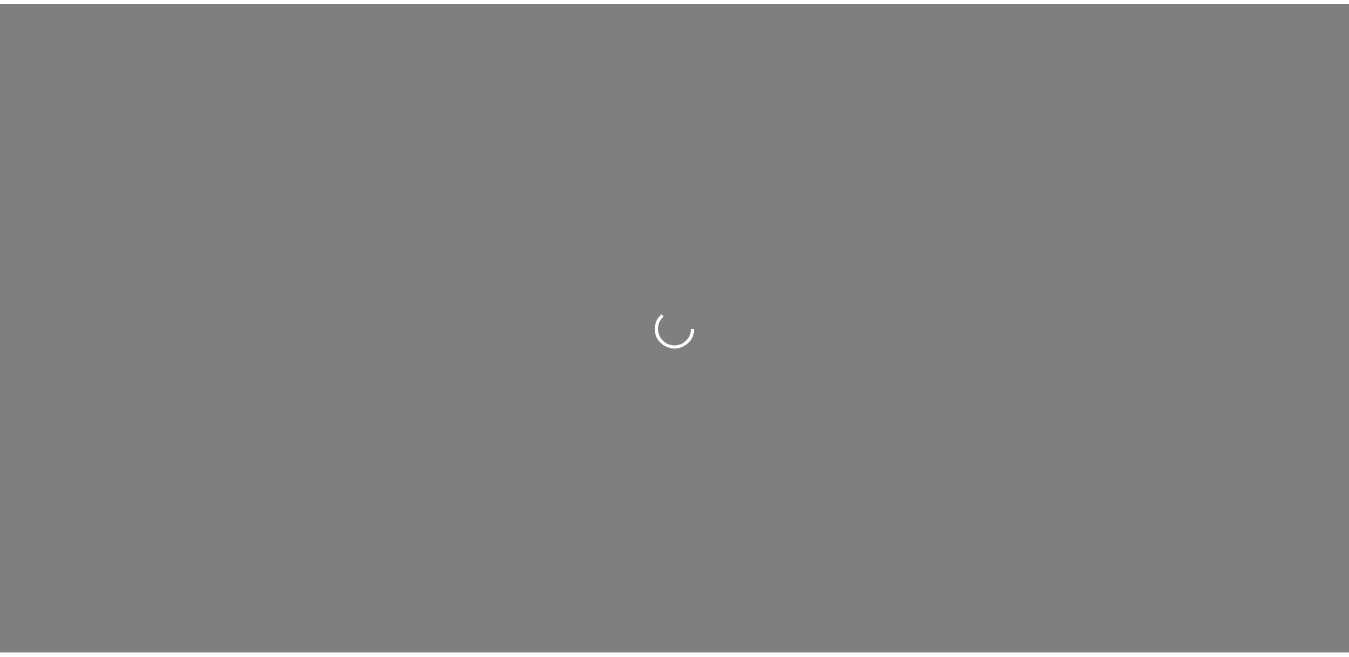 scroll, scrollTop: 0, scrollLeft: 0, axis: both 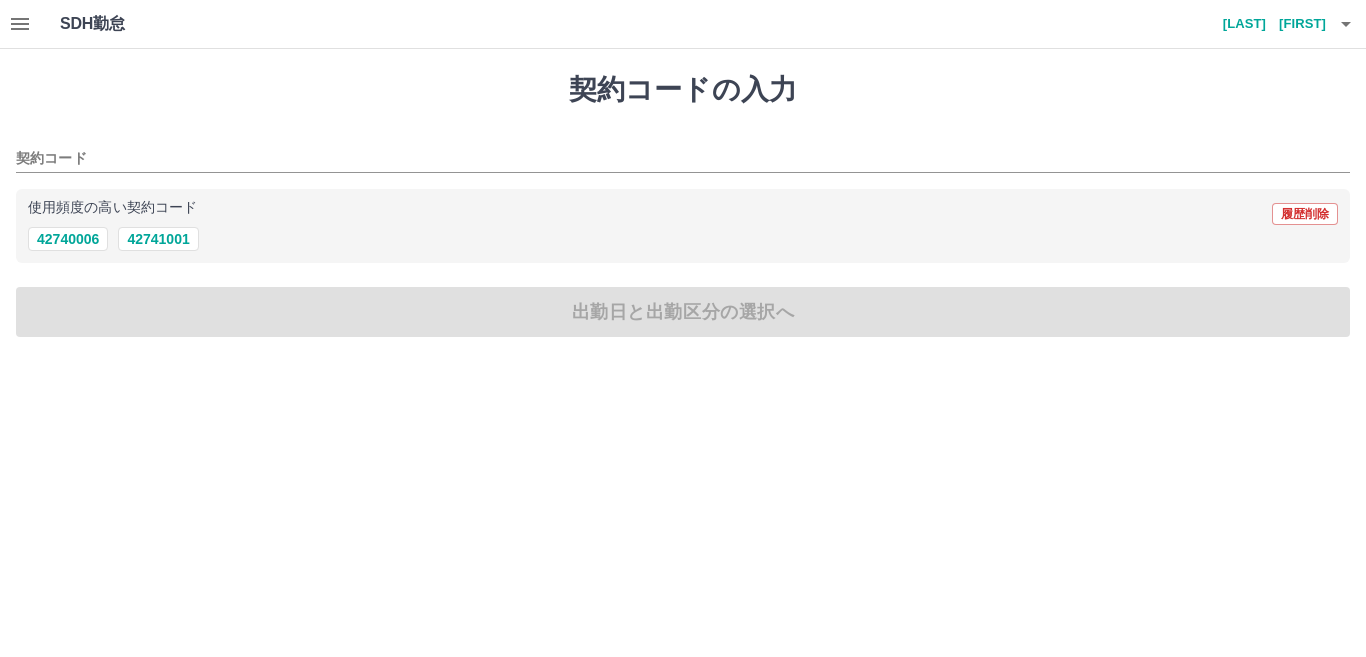 click 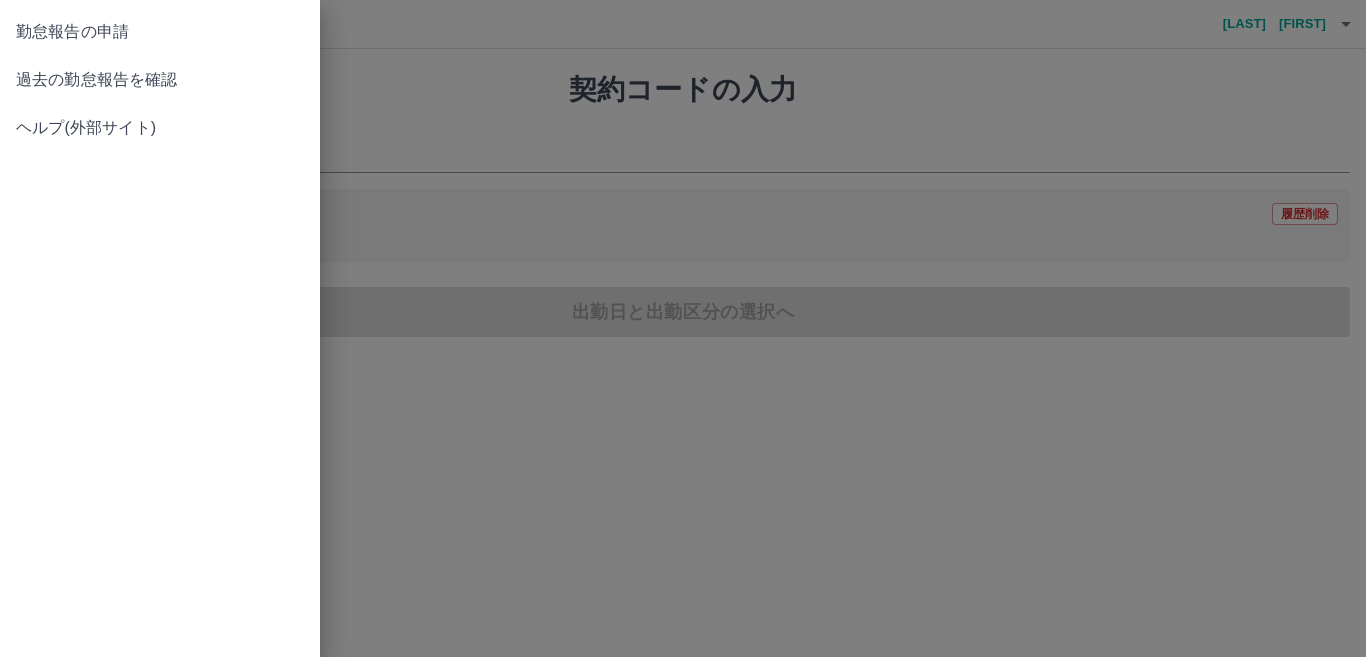 click on "過去の勤怠報告を確認" at bounding box center [160, 80] 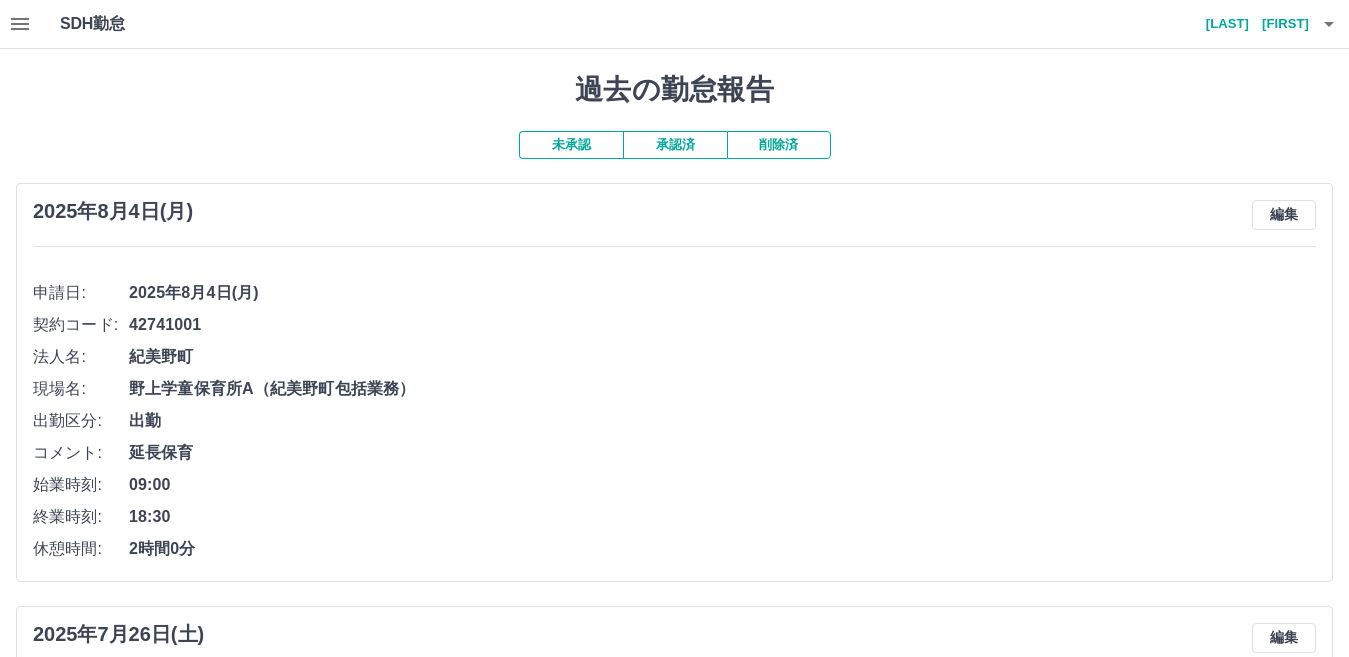 click on "承認済" at bounding box center [675, 145] 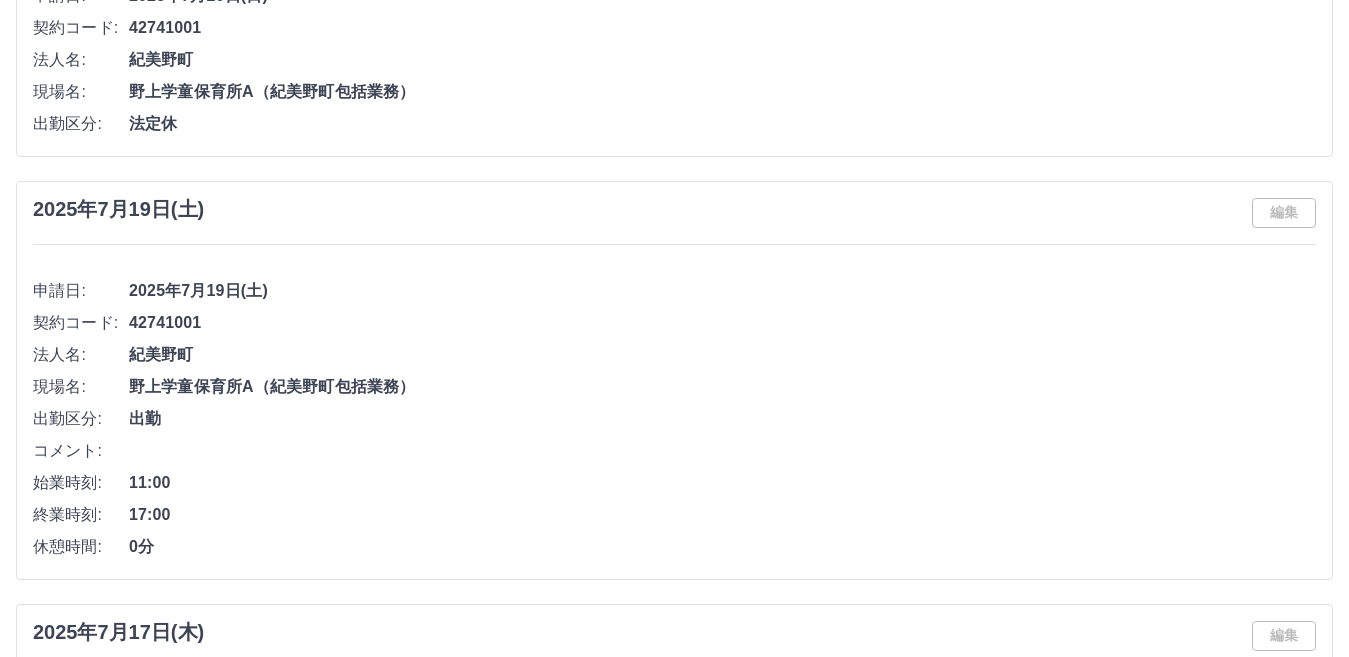 scroll, scrollTop: 3961, scrollLeft: 0, axis: vertical 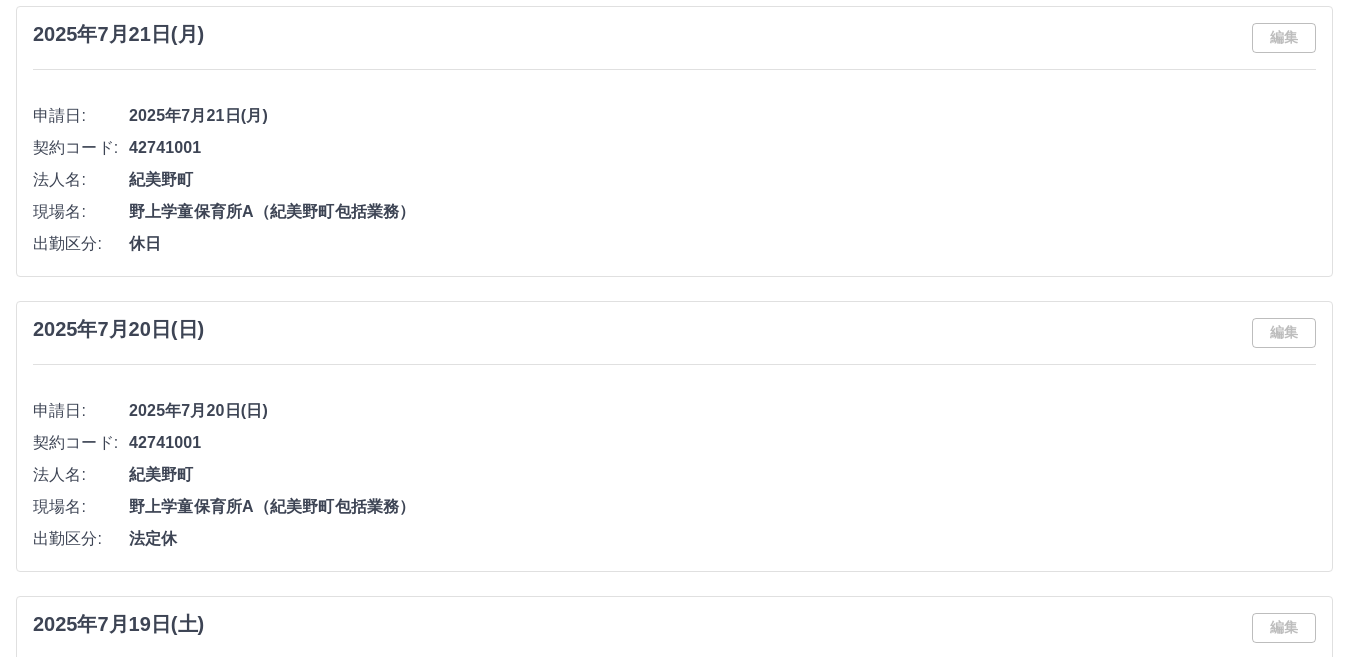 drag, startPoint x: 785, startPoint y: 310, endPoint x: 667, endPoint y: 282, distance: 121.27654 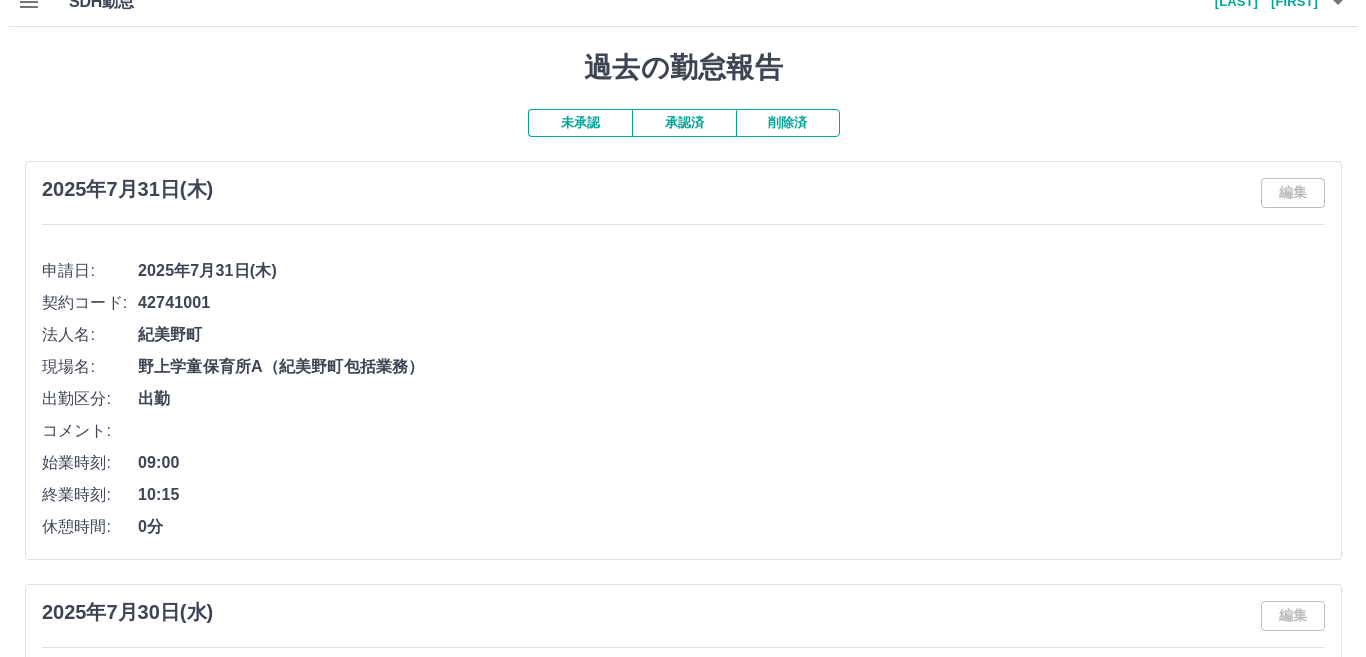 scroll, scrollTop: 0, scrollLeft: 0, axis: both 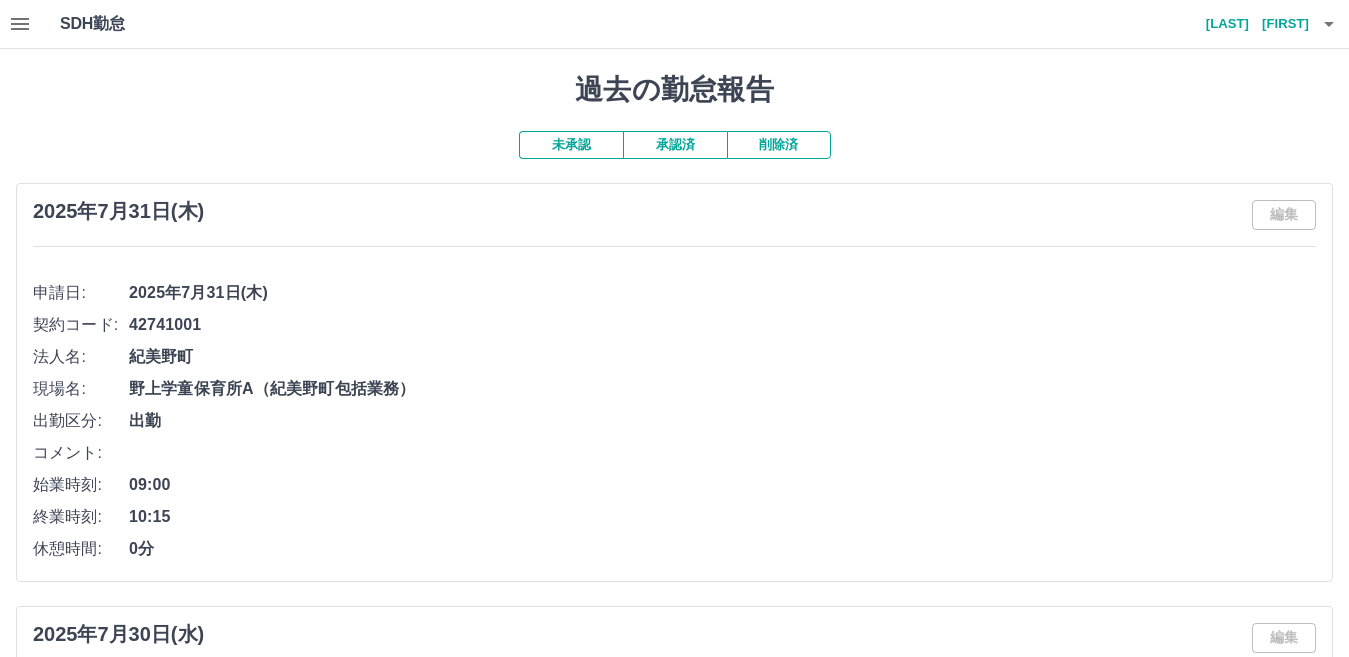click on "中兀　瑠心" at bounding box center [1249, 24] 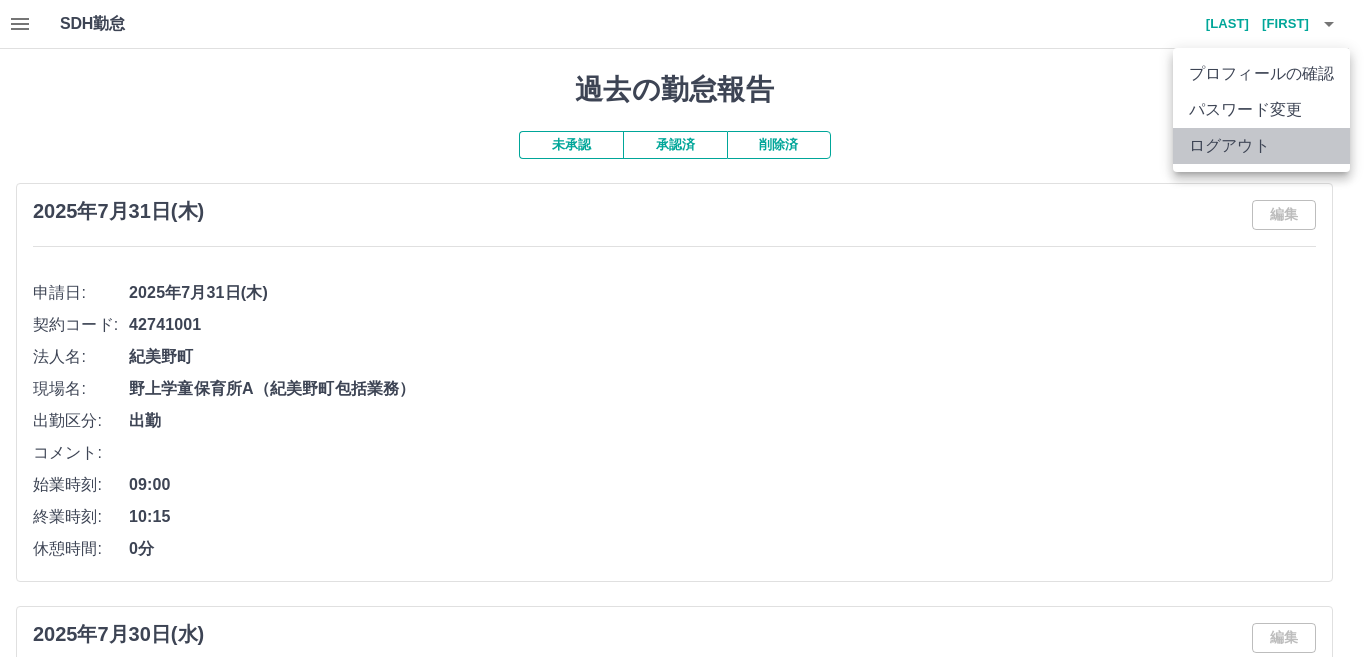 click on "ログアウト" at bounding box center (1261, 146) 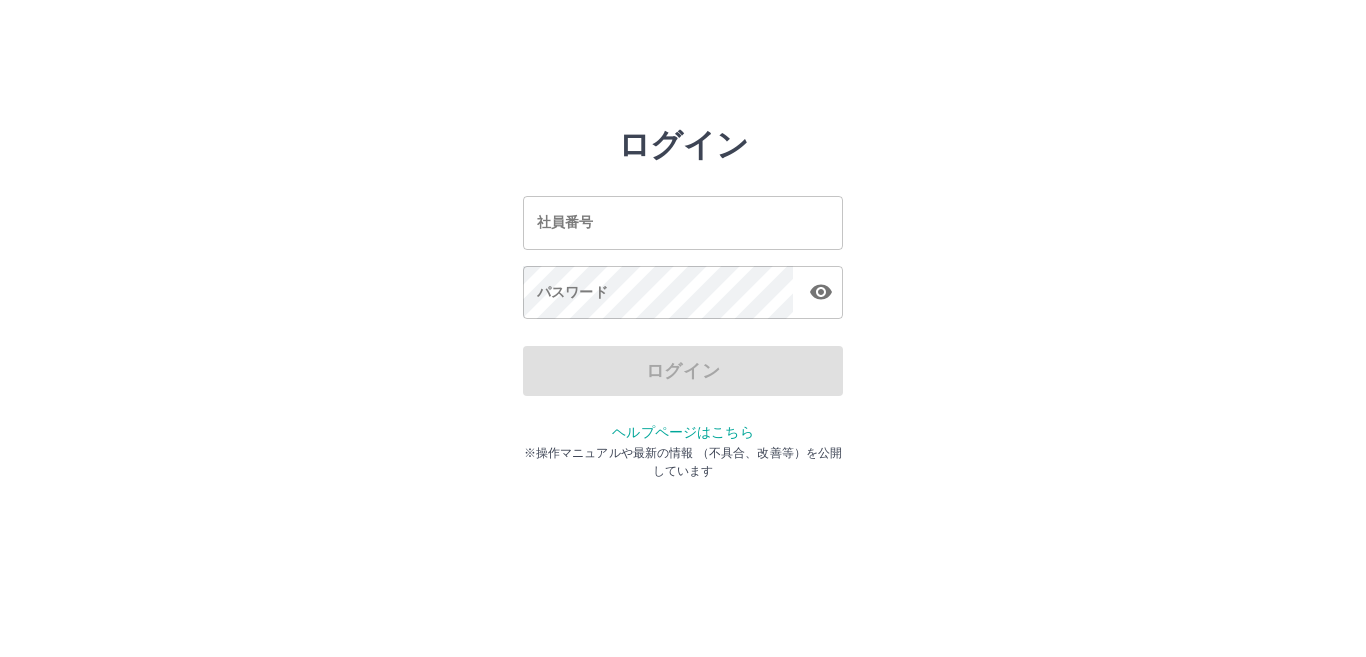 scroll, scrollTop: 0, scrollLeft: 0, axis: both 